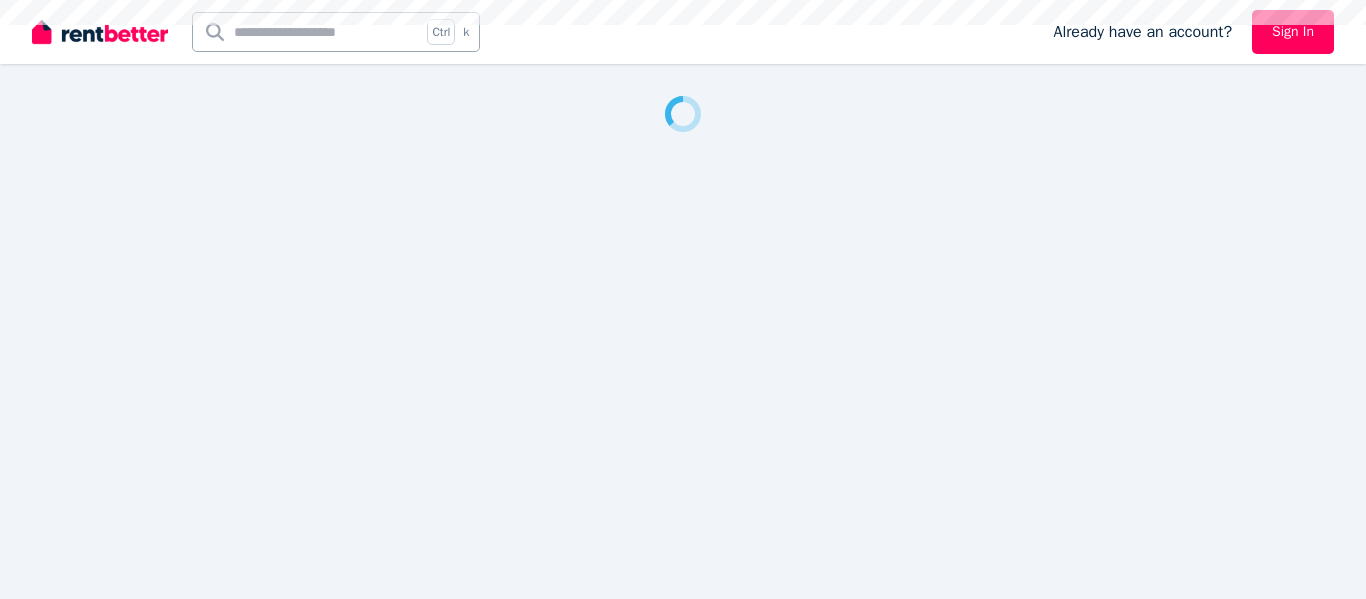 scroll, scrollTop: 0, scrollLeft: 0, axis: both 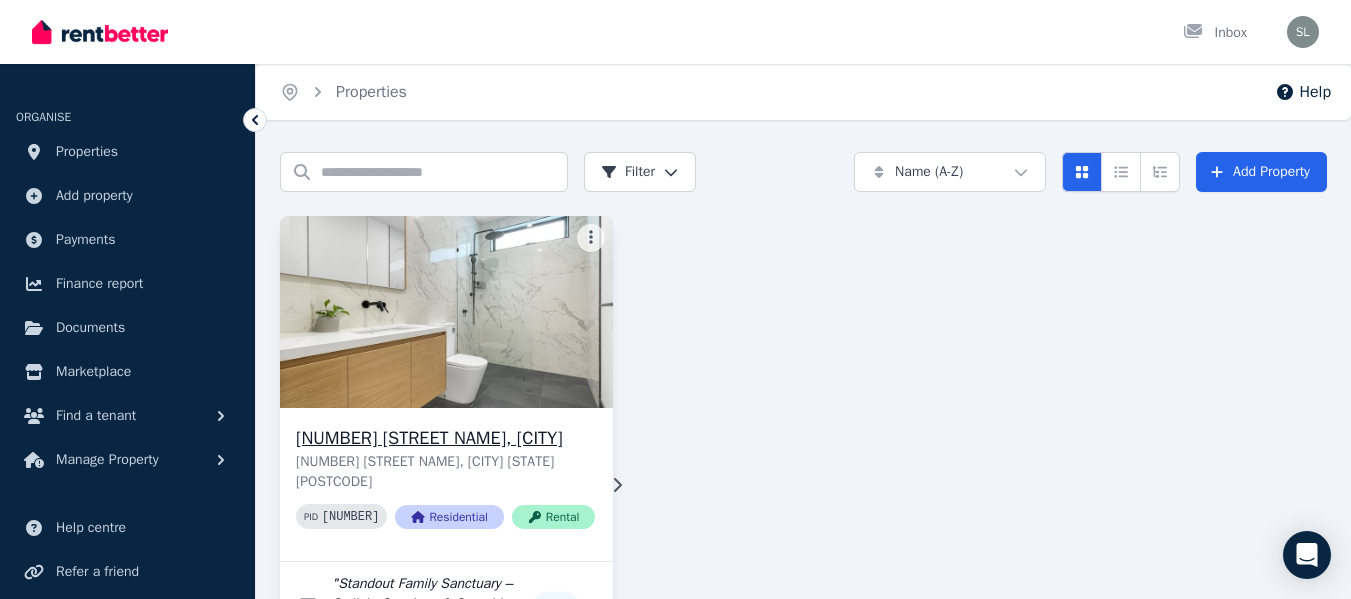 click on "[NUMBER] [STREET NAME], [CITY]" at bounding box center [445, 438] 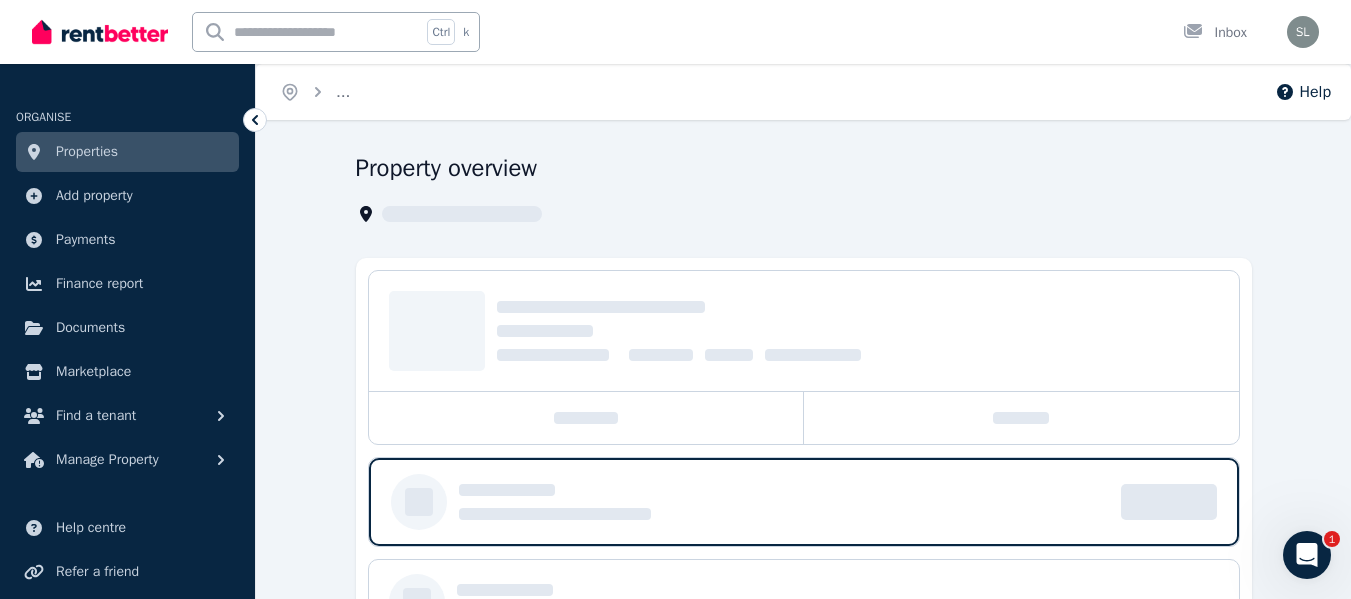 scroll, scrollTop: 0, scrollLeft: 0, axis: both 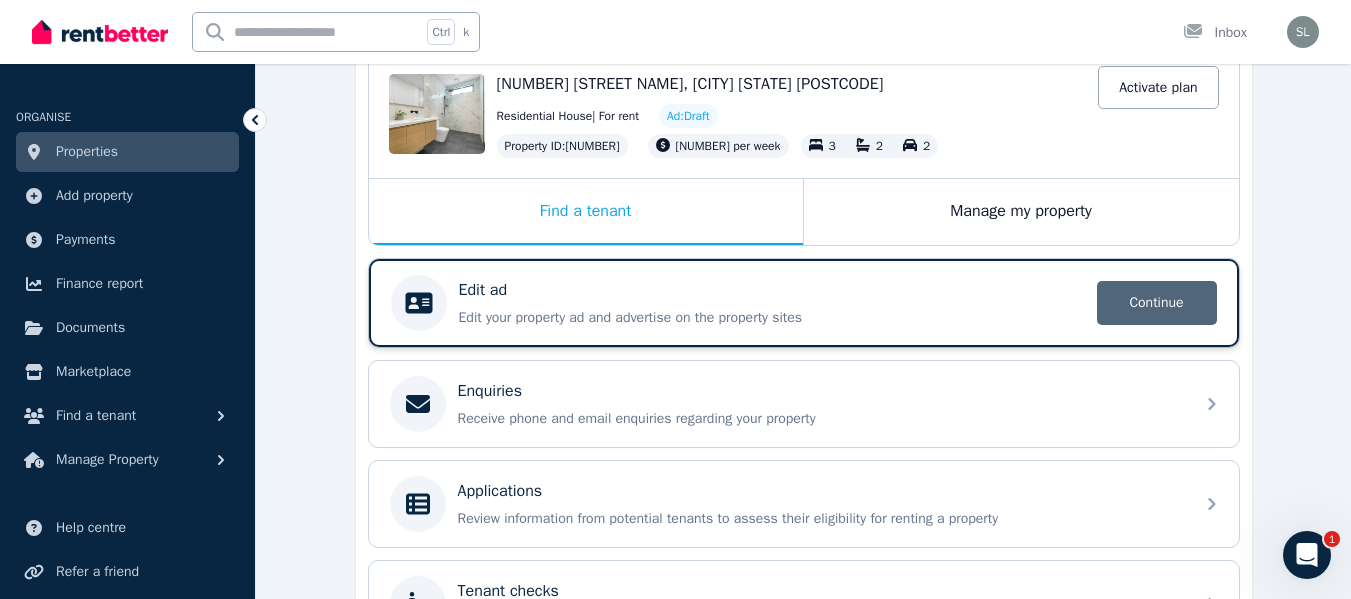 click on "Continue" at bounding box center (1157, 303) 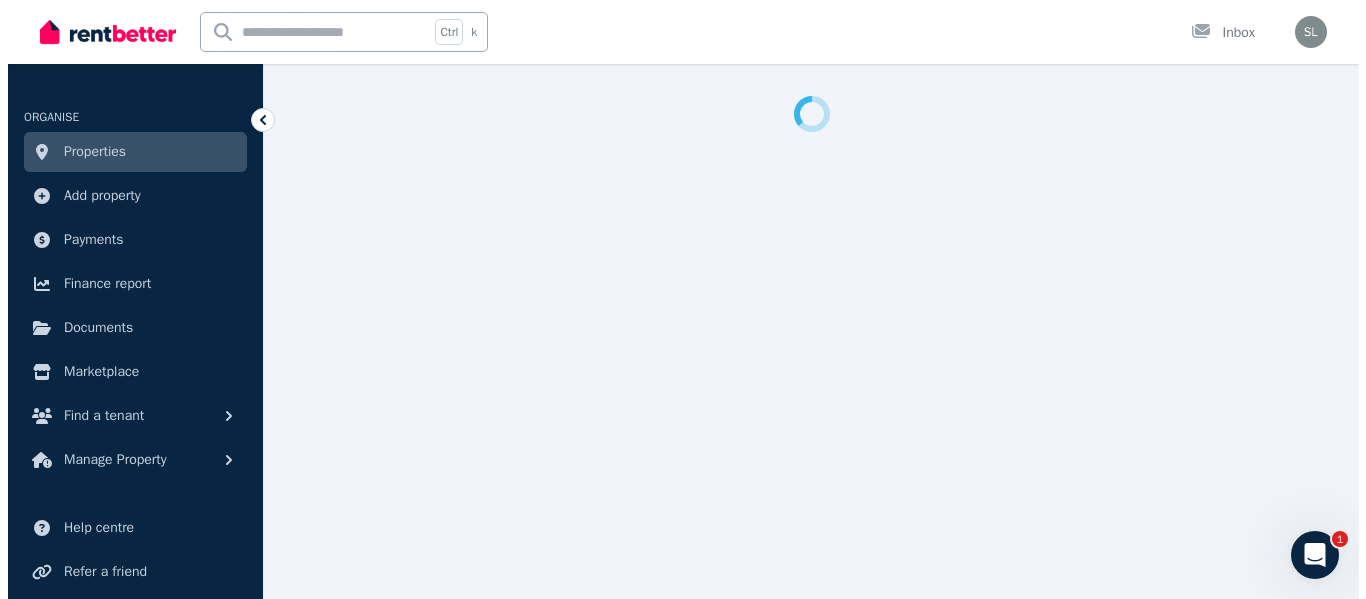 scroll, scrollTop: 0, scrollLeft: 0, axis: both 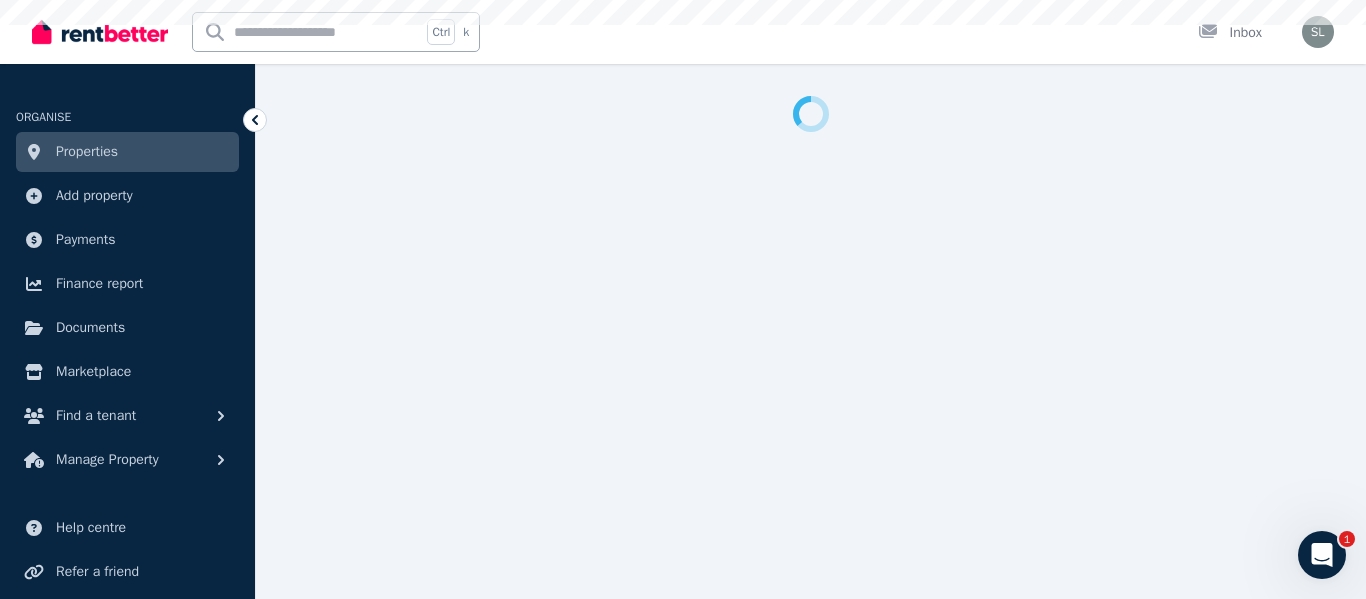 select on "***" 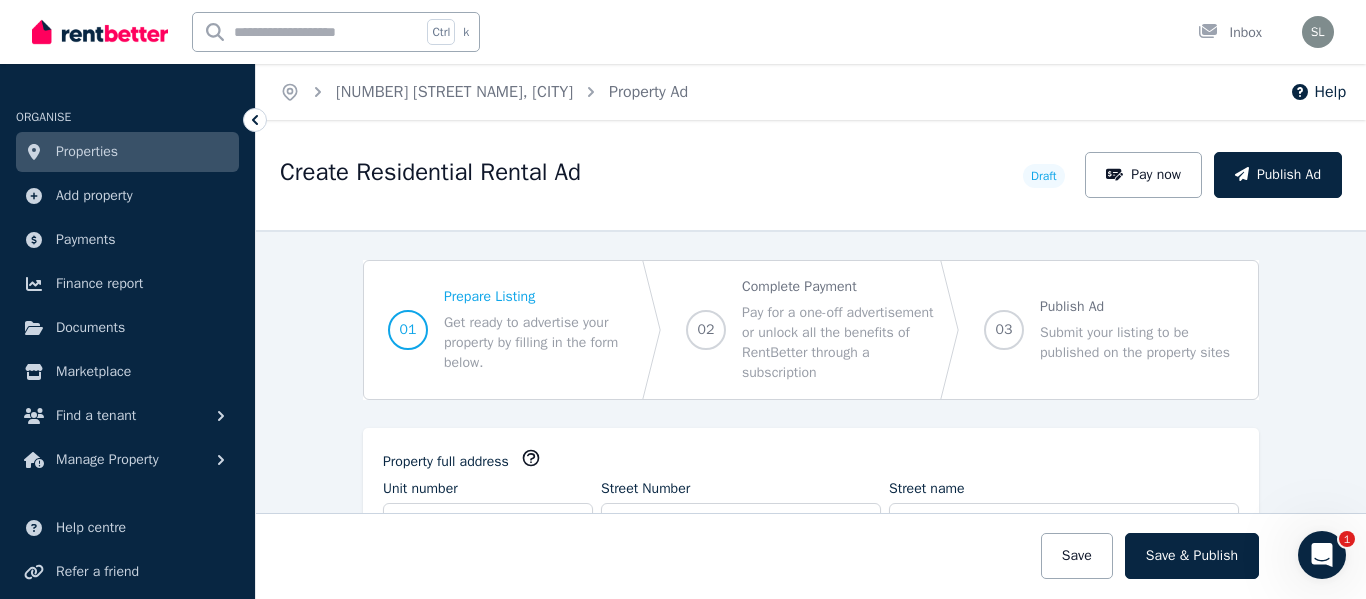click at bounding box center (811, 556) 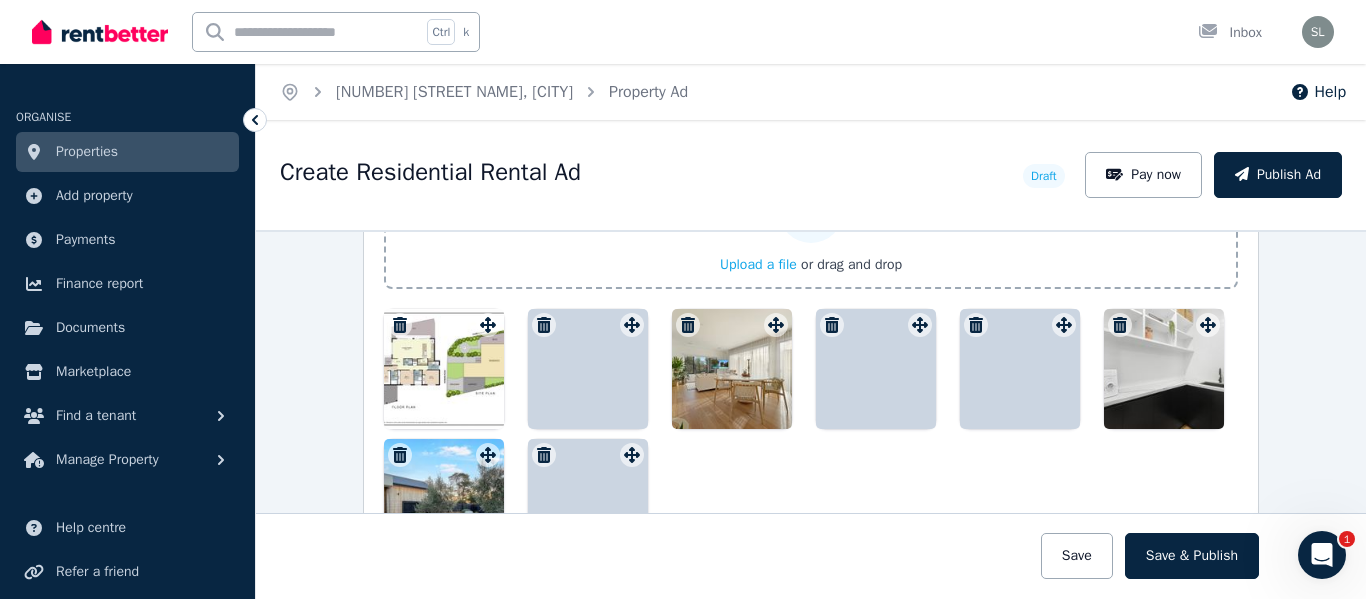 scroll, scrollTop: 2882, scrollLeft: 0, axis: vertical 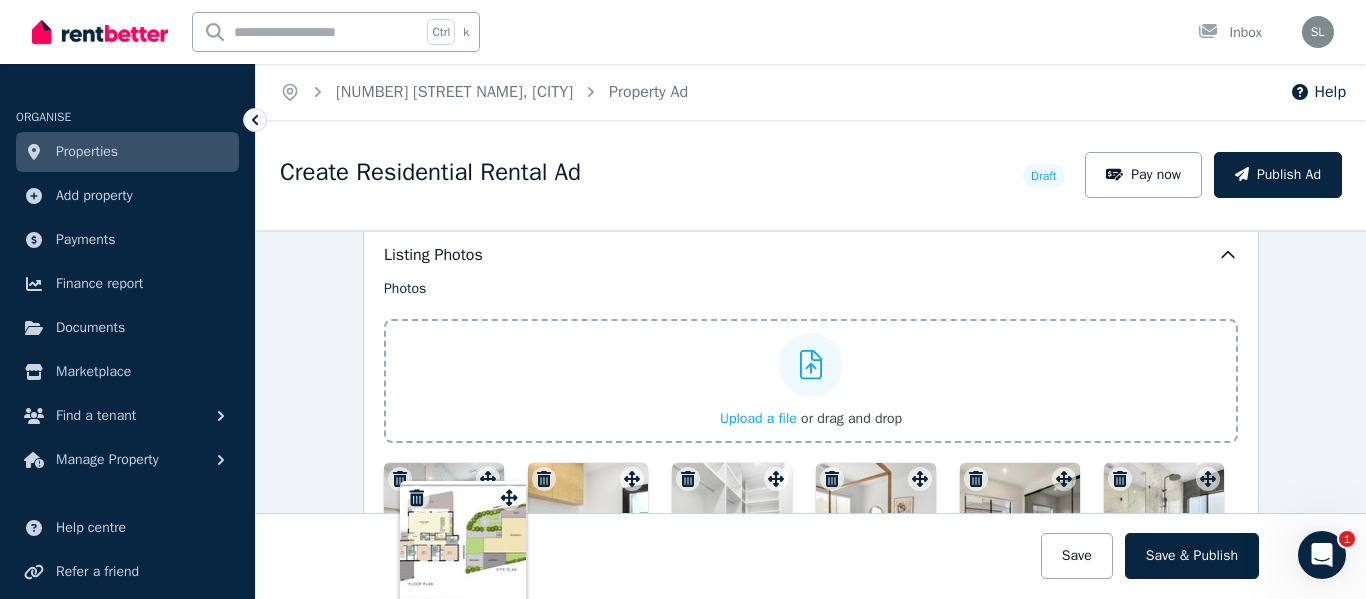 drag, startPoint x: 478, startPoint y: 325, endPoint x: 504, endPoint y: 482, distance: 159.1383 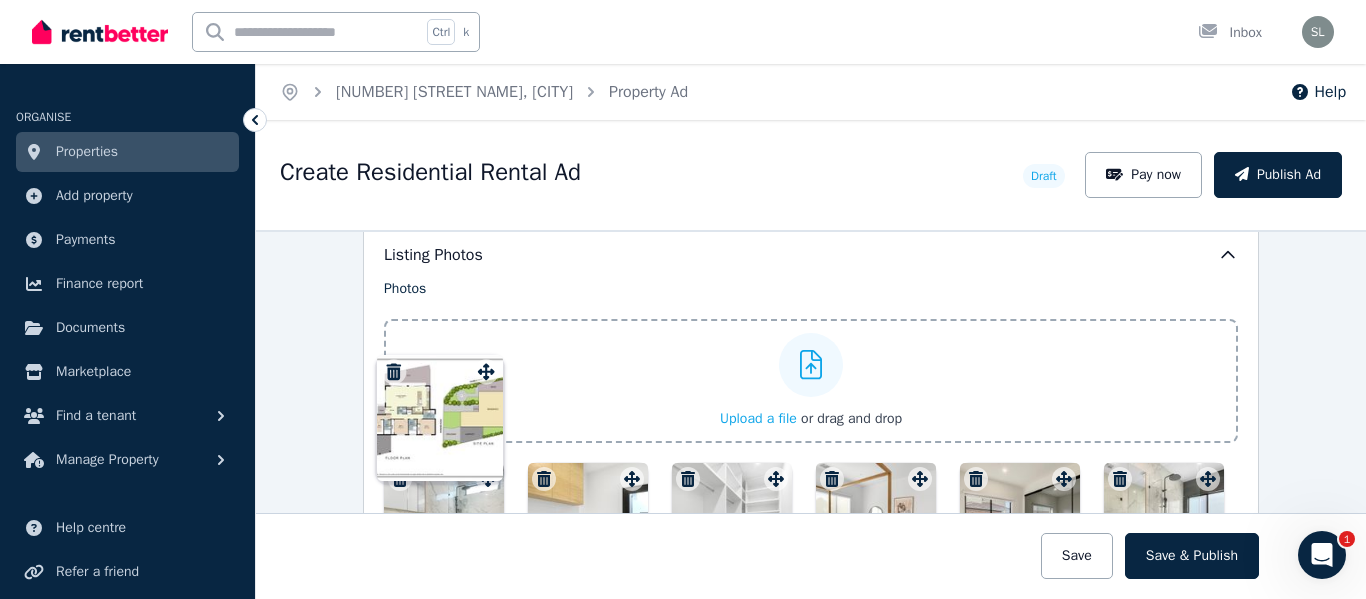 click on "Floor plans Upload a file   or drag and drop Uploaded   " IMG_[NUMBER].JPG " Uploaded   " IMG_[NUMBER].PNG " Uploaded   " IMG_[NUMBER].JPG " Uploaded   " IMG_[NUMBER].JPG " Uploaded   " IMG_[NUMBER].JPG " Uploaded   " IMG_[NUMBER].JPG " Uploaded   " IMG_[NUMBER].jpg "
To pick up a draggable item, press the space bar.
While dragging, use the arrow keys to move the item.
Press space again to drop the item in its new position, or press escape to cancel.
Draggable item [UUID] was moved over droppable area [UUID]." at bounding box center [811, 820] 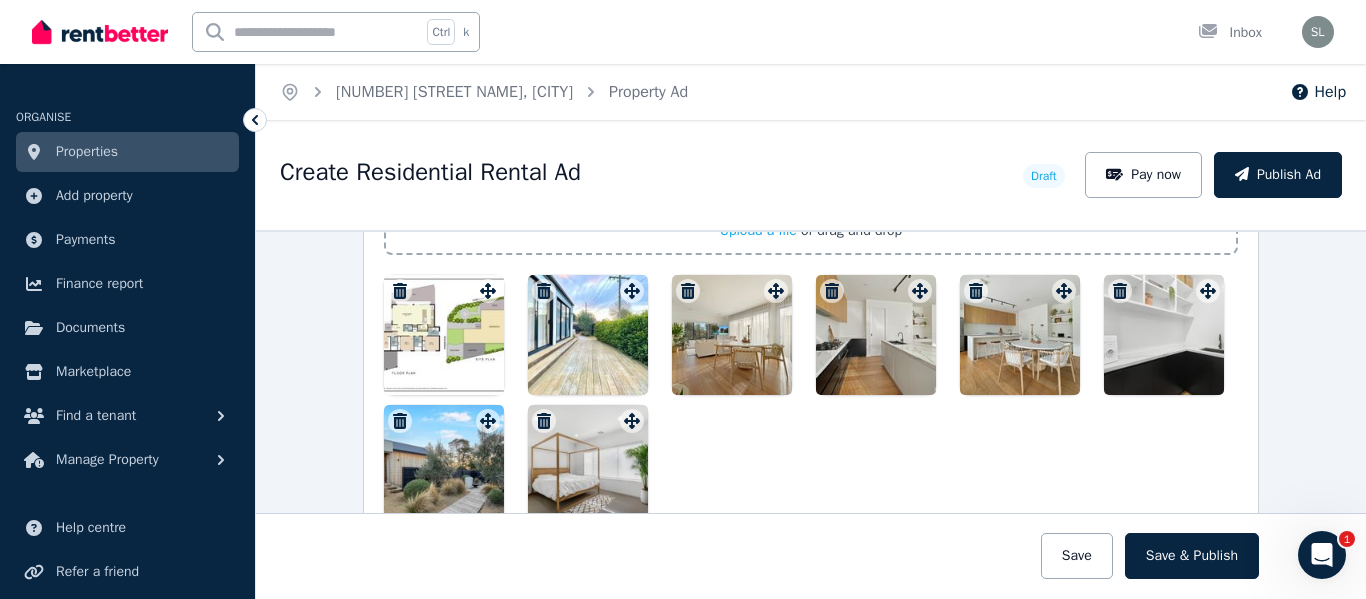 scroll, scrollTop: 2916, scrollLeft: 0, axis: vertical 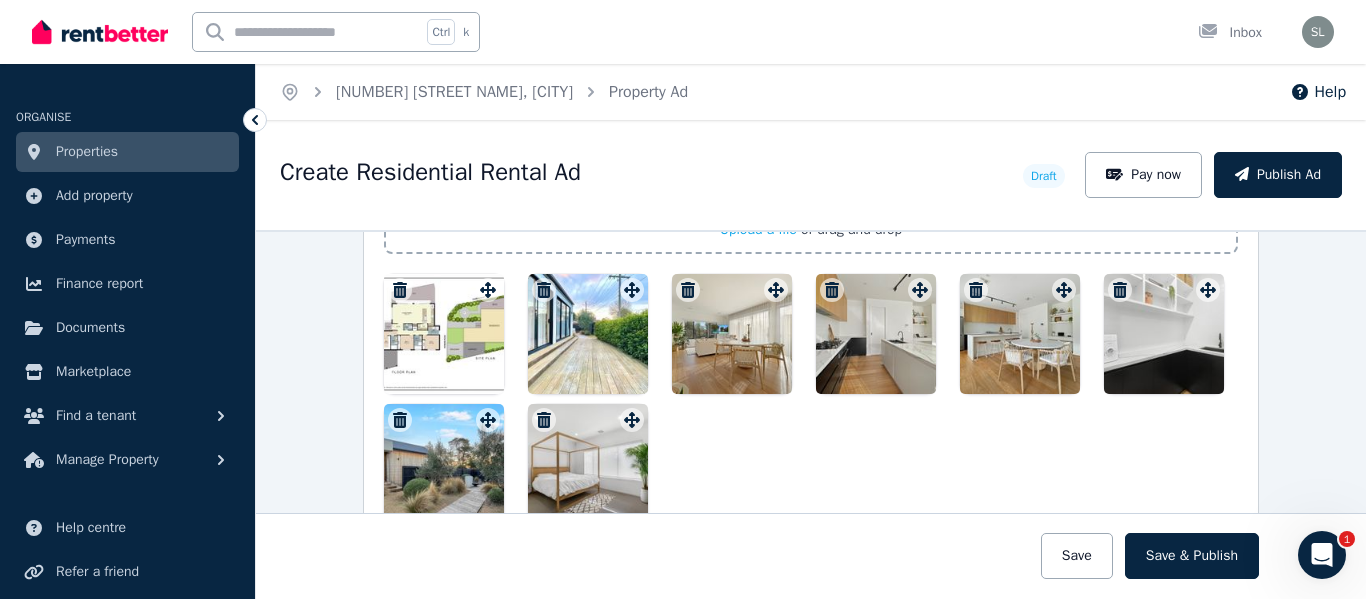 click 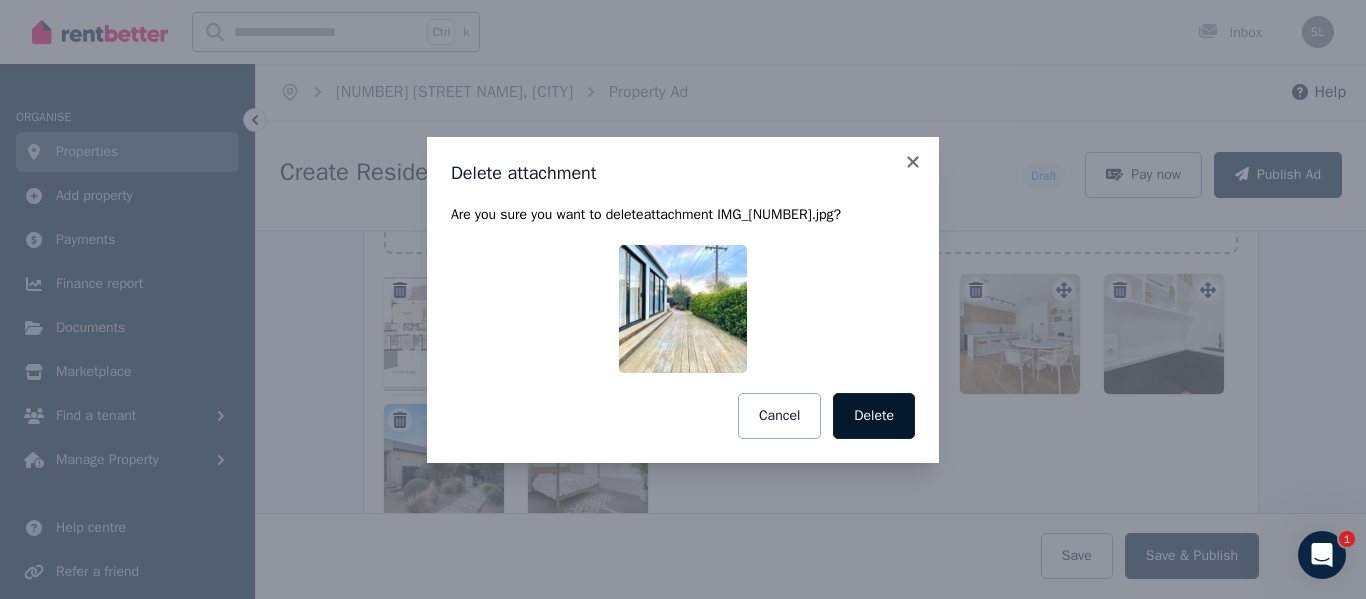 click on "Delete" at bounding box center (874, 416) 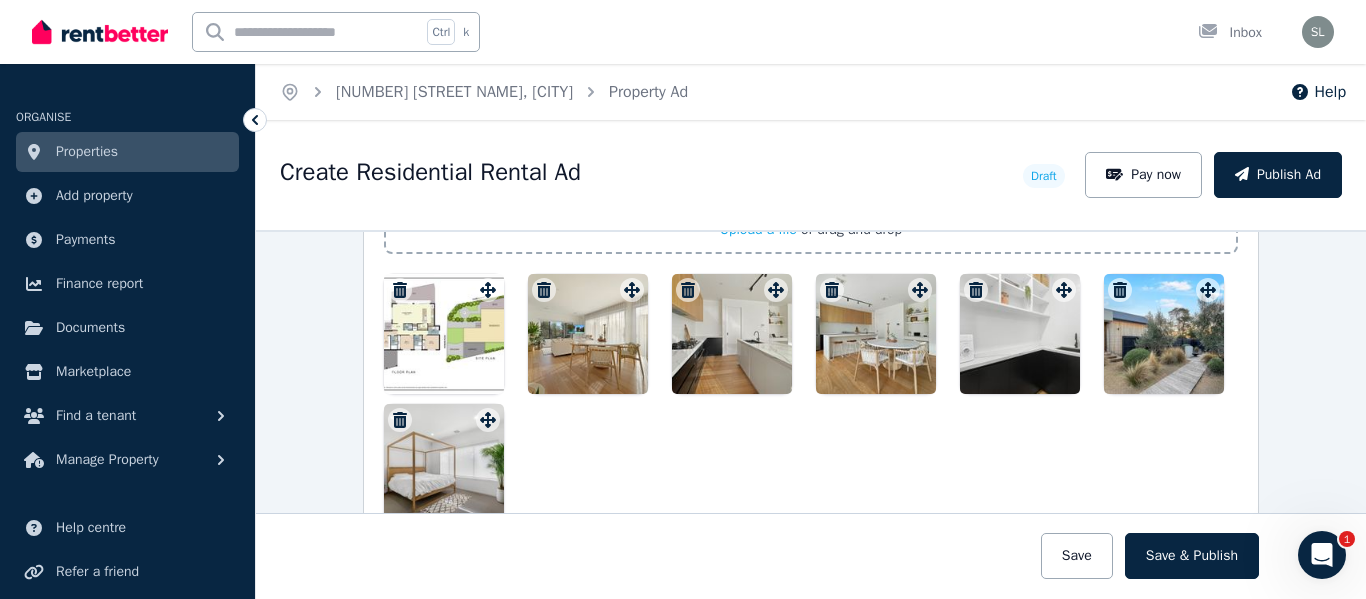 click 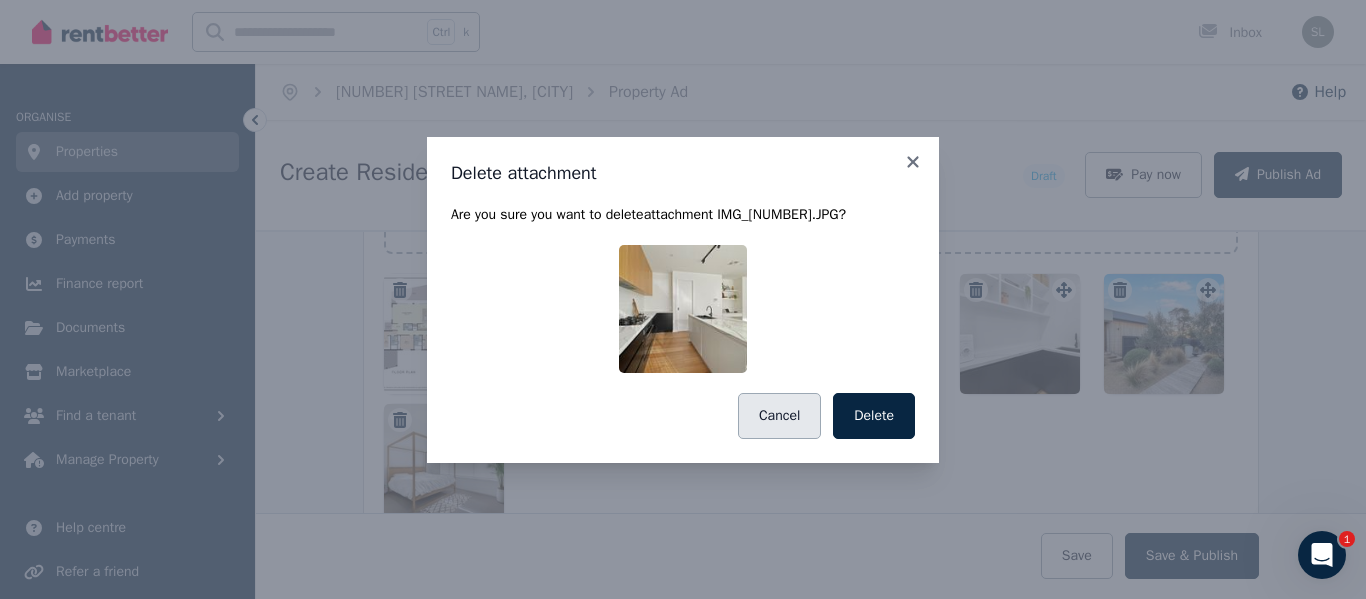 click on "Cancel" at bounding box center (779, 416) 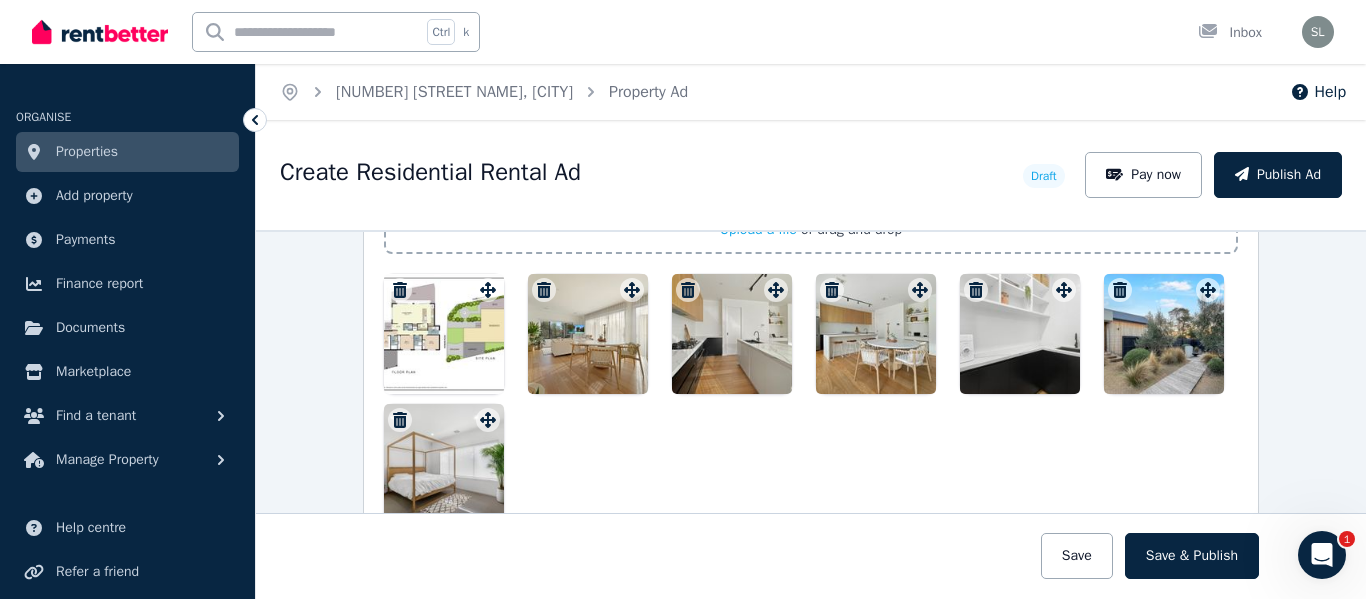 click 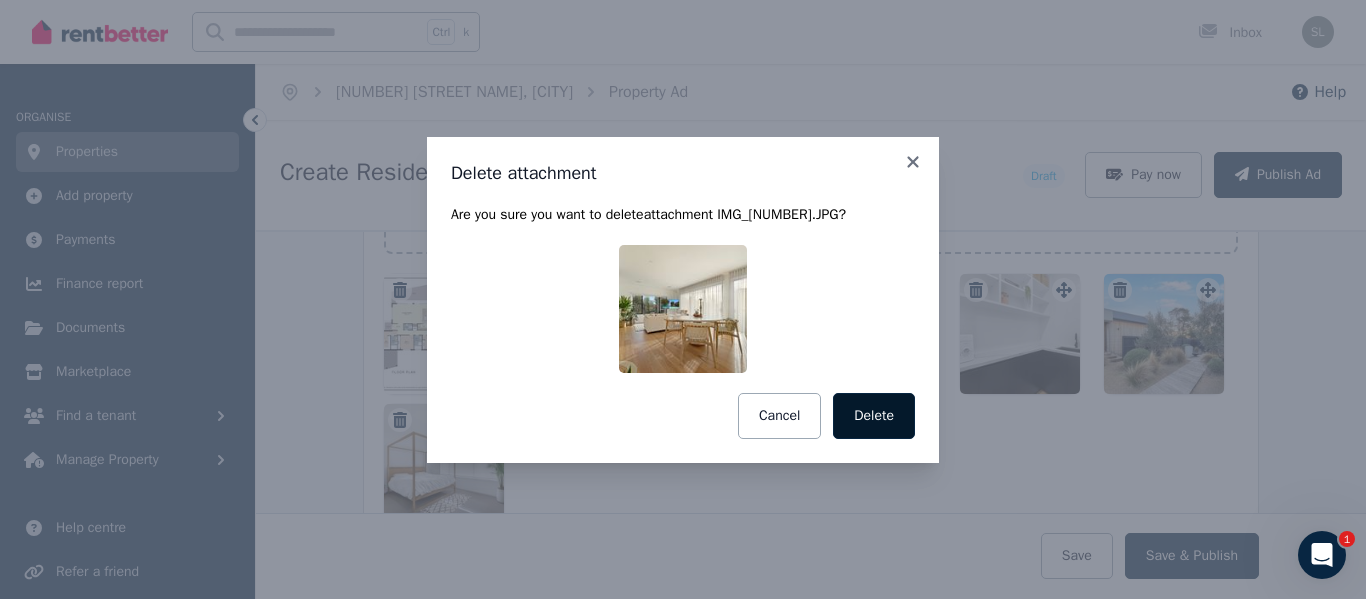 click on "Delete" at bounding box center [874, 416] 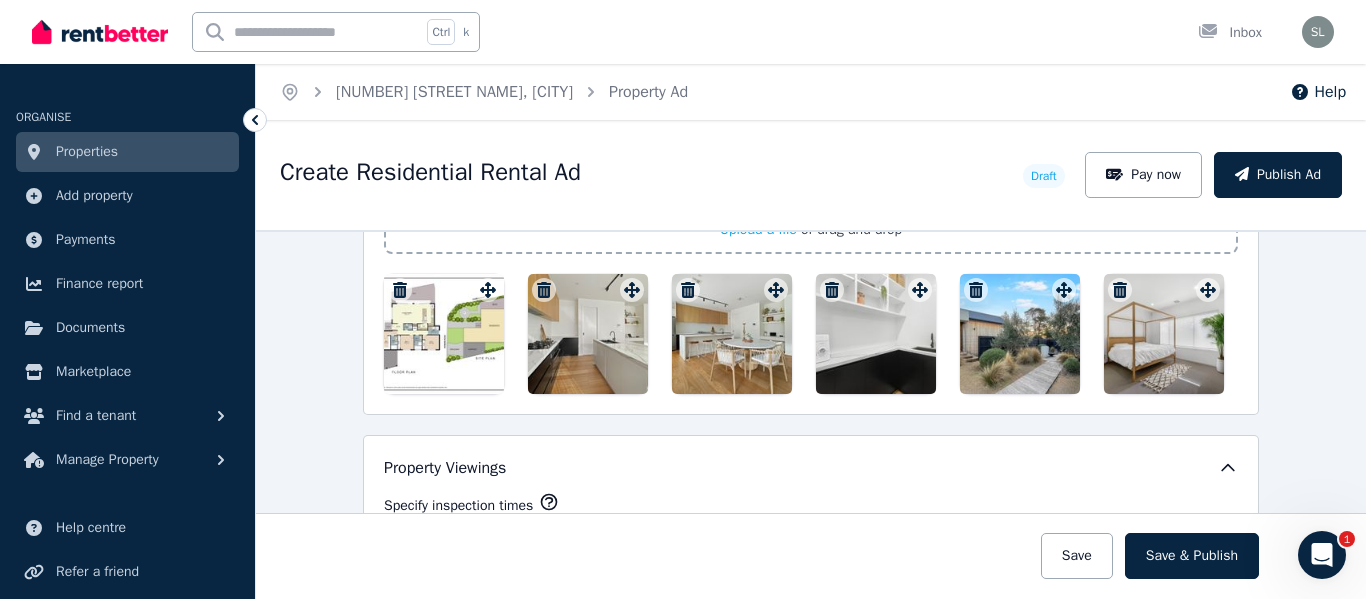 click 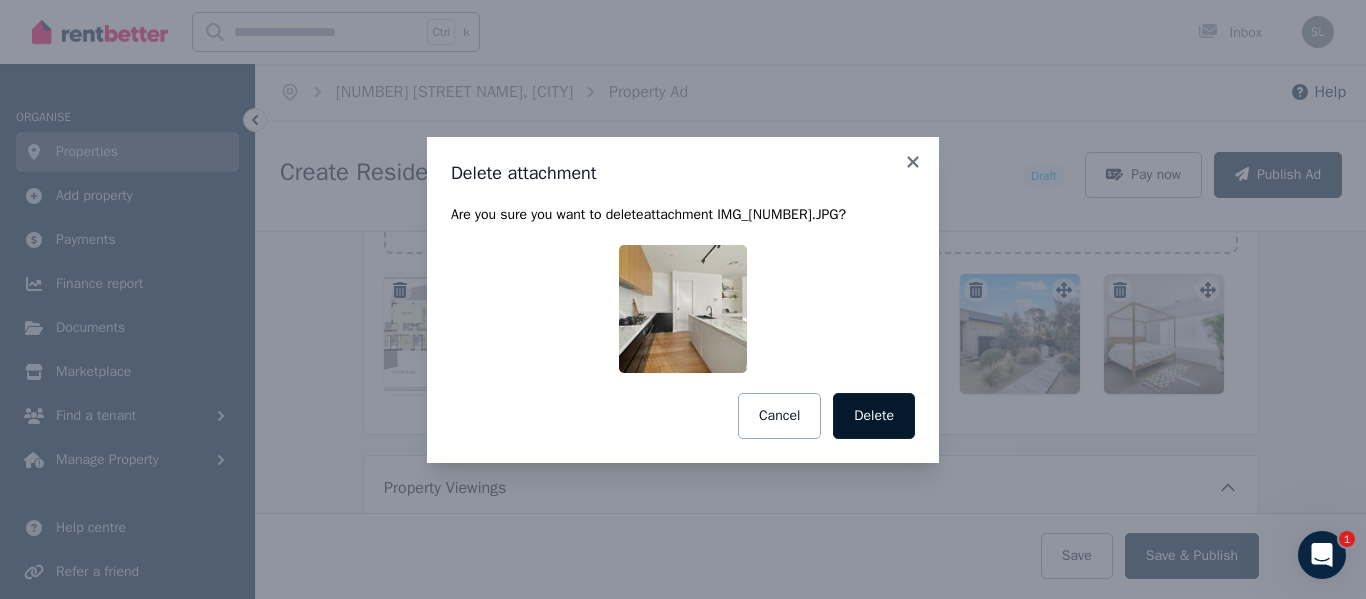 click on "Delete" at bounding box center [874, 416] 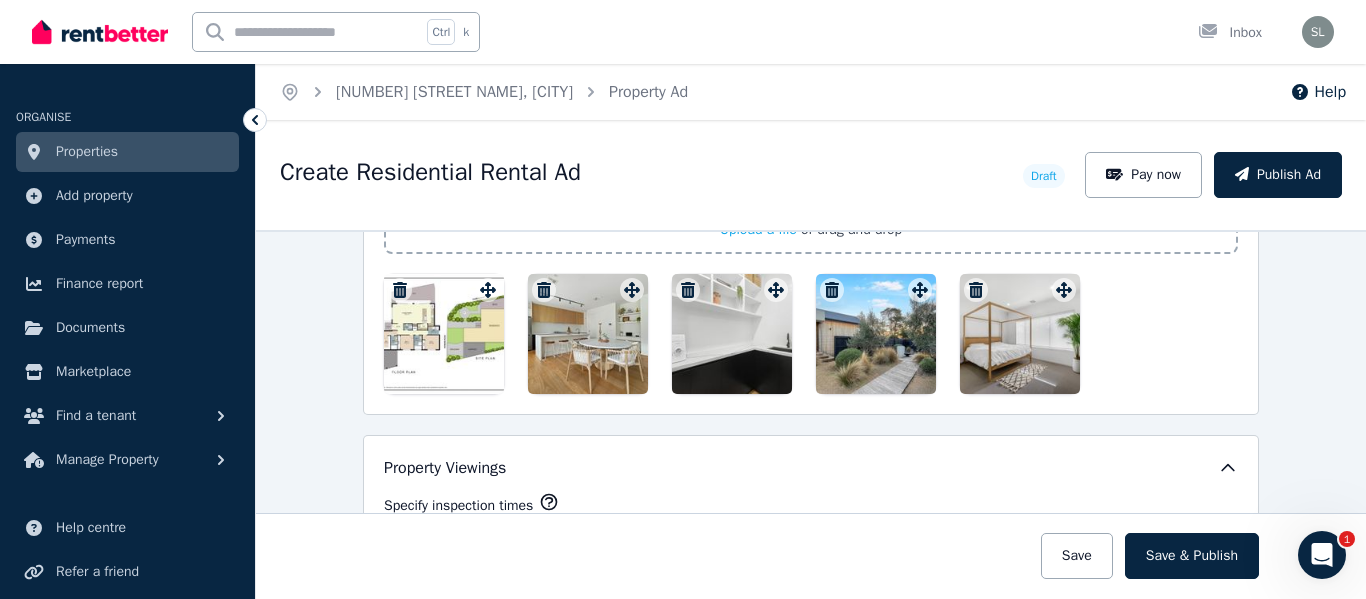 click 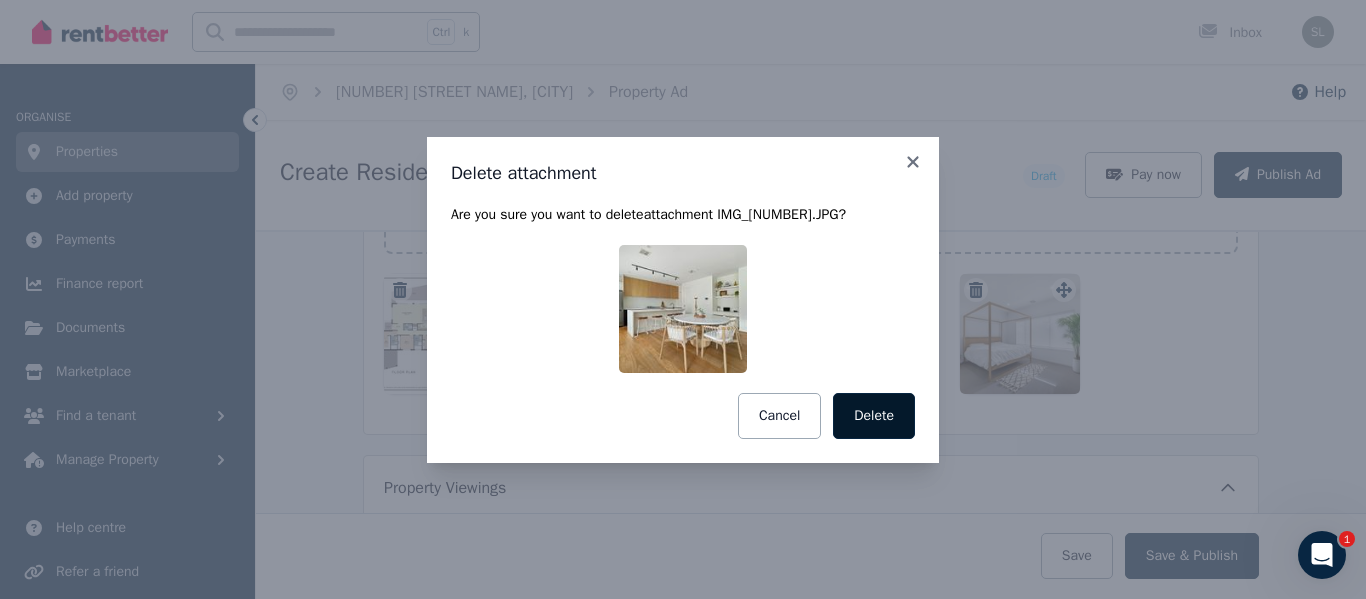 click on "Delete" at bounding box center (874, 416) 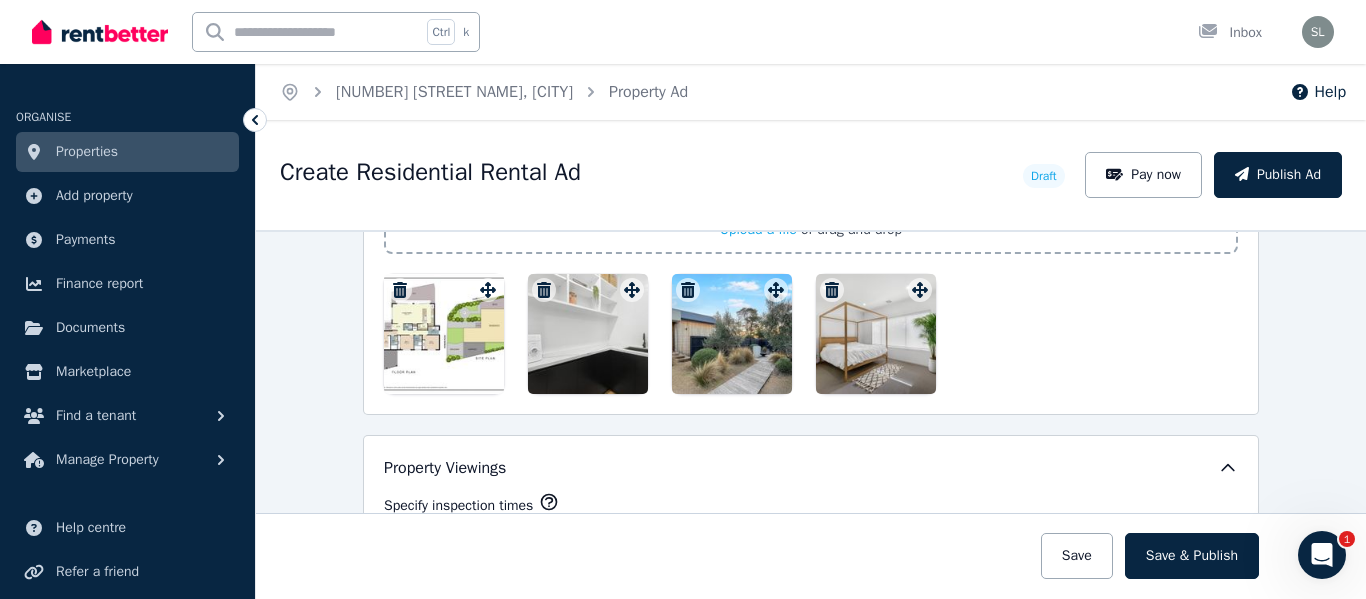 click 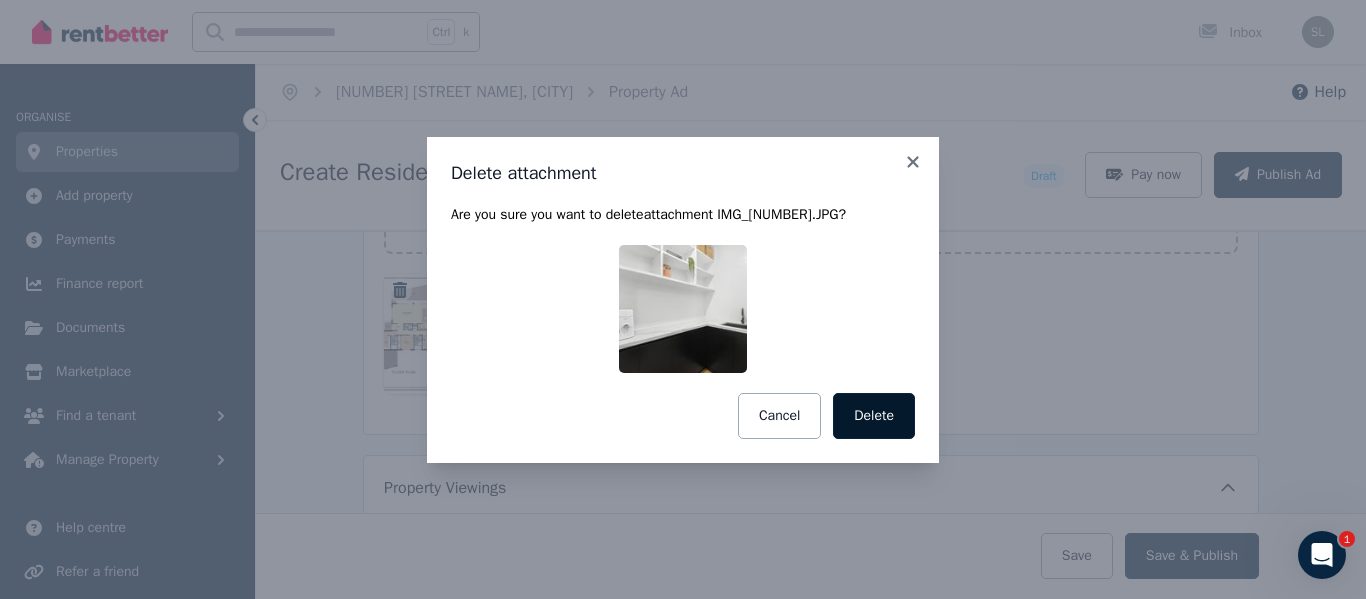 click on "Delete" at bounding box center (874, 416) 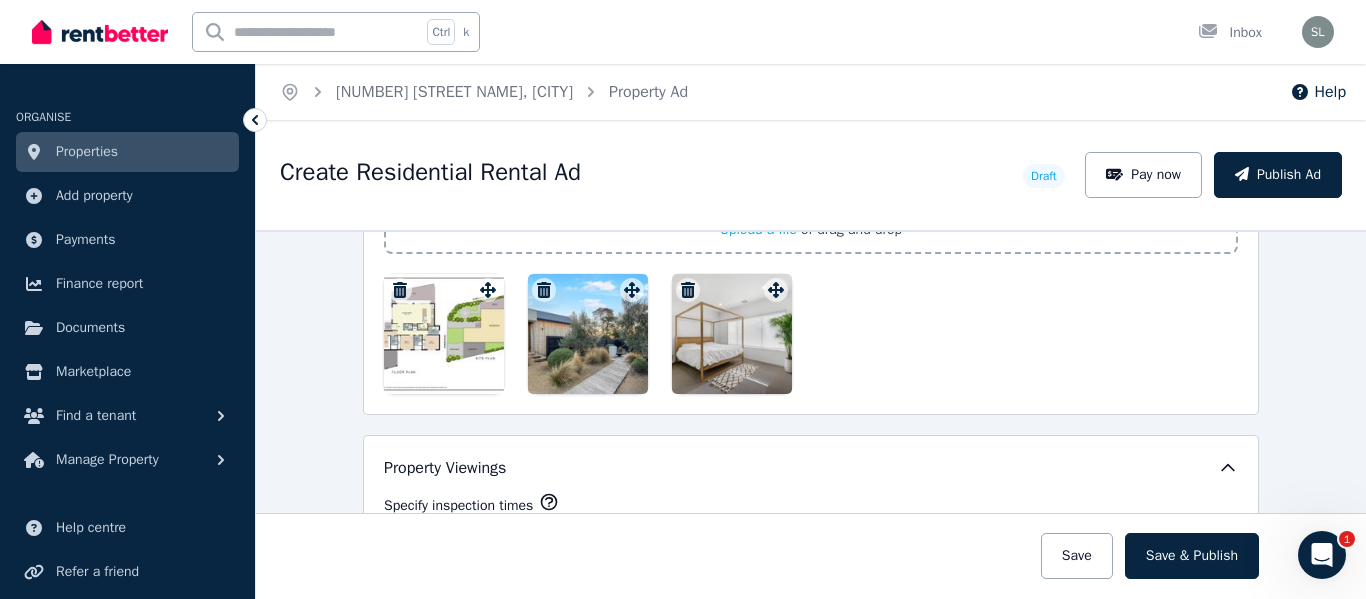 click 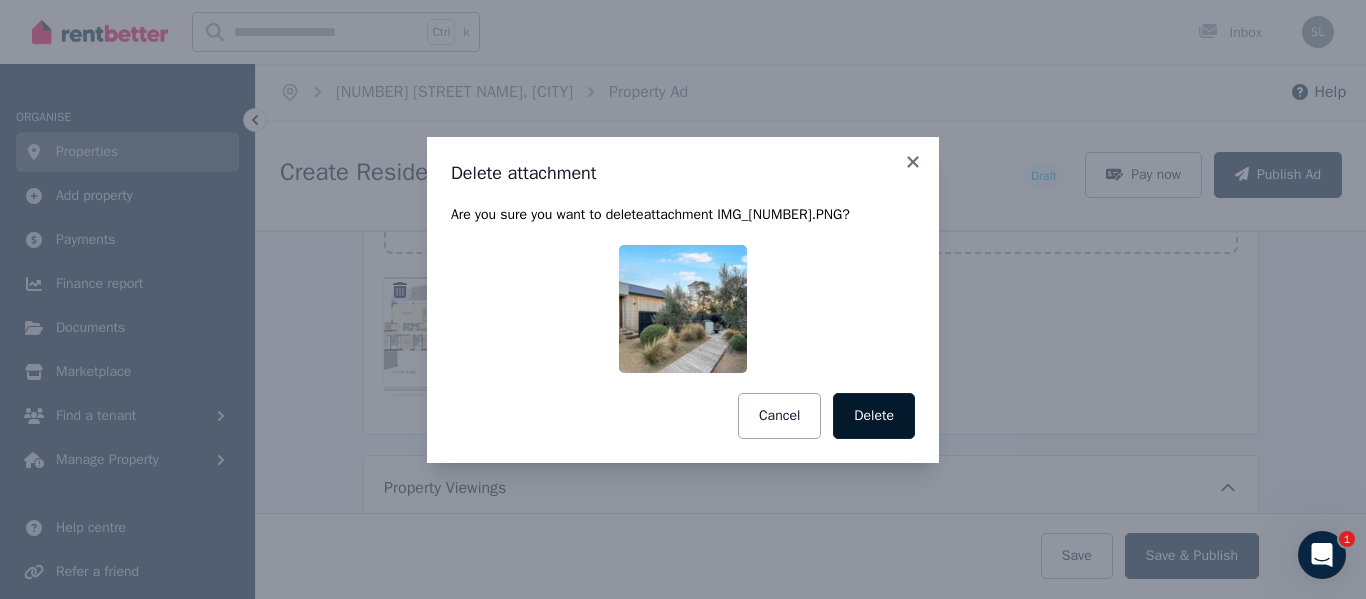 click on "Delete" at bounding box center (874, 416) 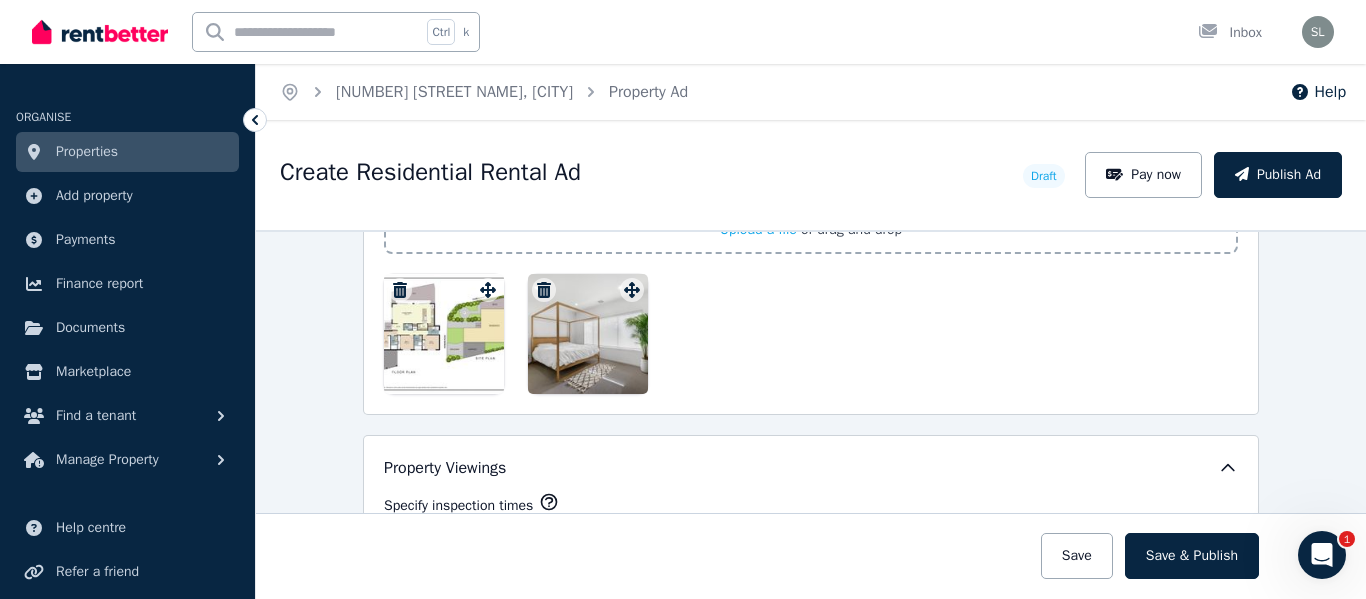click 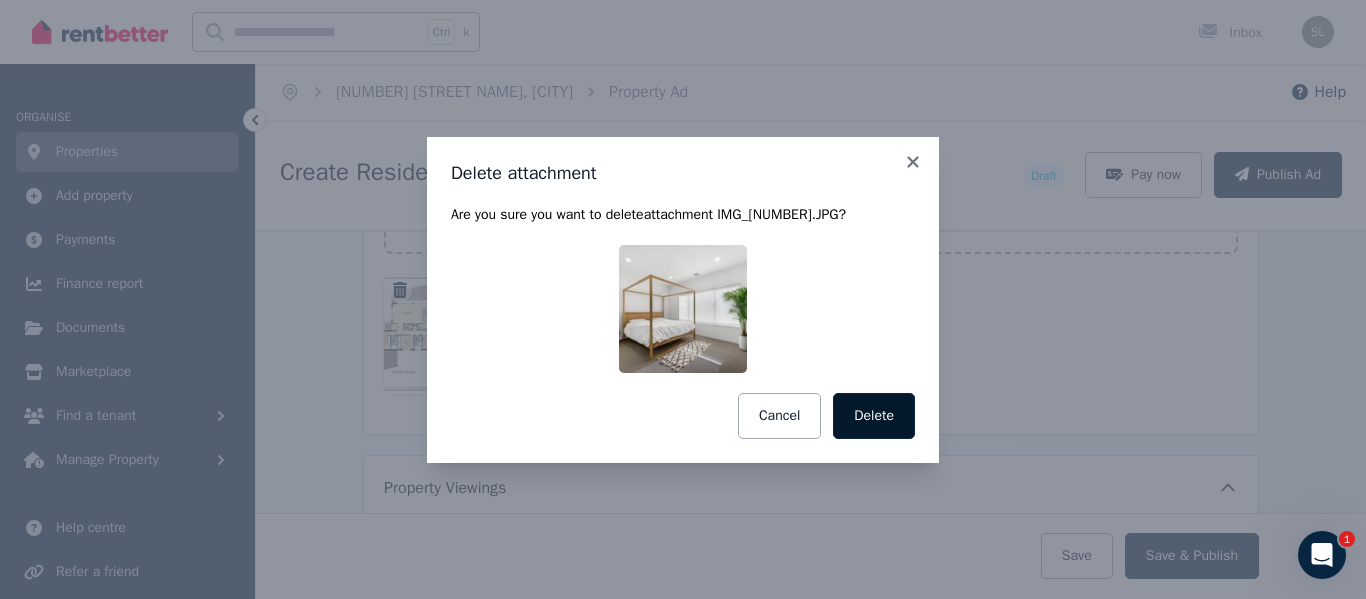 click on "Delete" at bounding box center (874, 416) 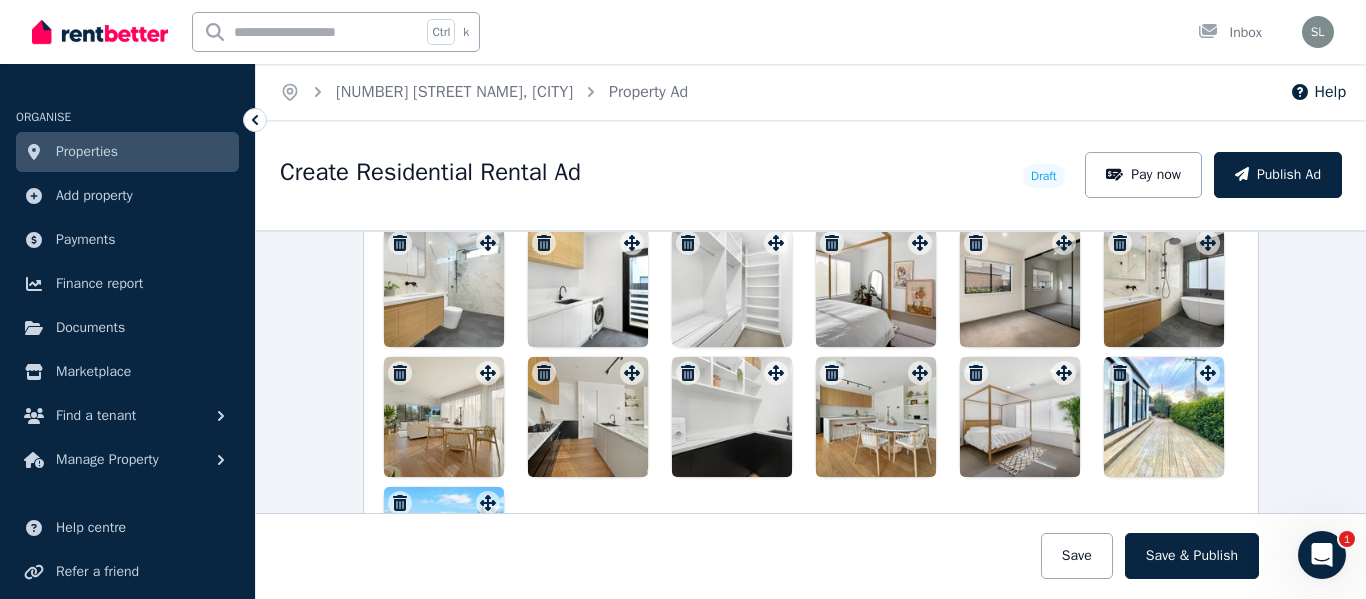 scroll, scrollTop: 2641, scrollLeft: 0, axis: vertical 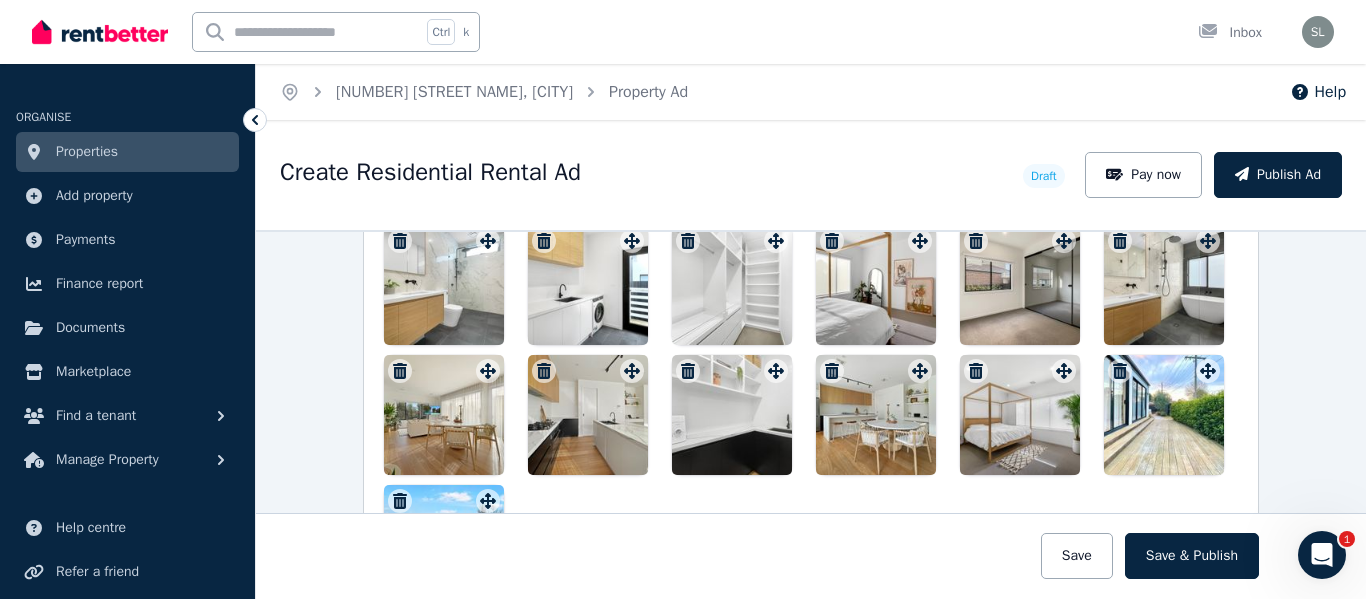 drag, startPoint x: 447, startPoint y: 415, endPoint x: 399, endPoint y: 298, distance: 126.46343 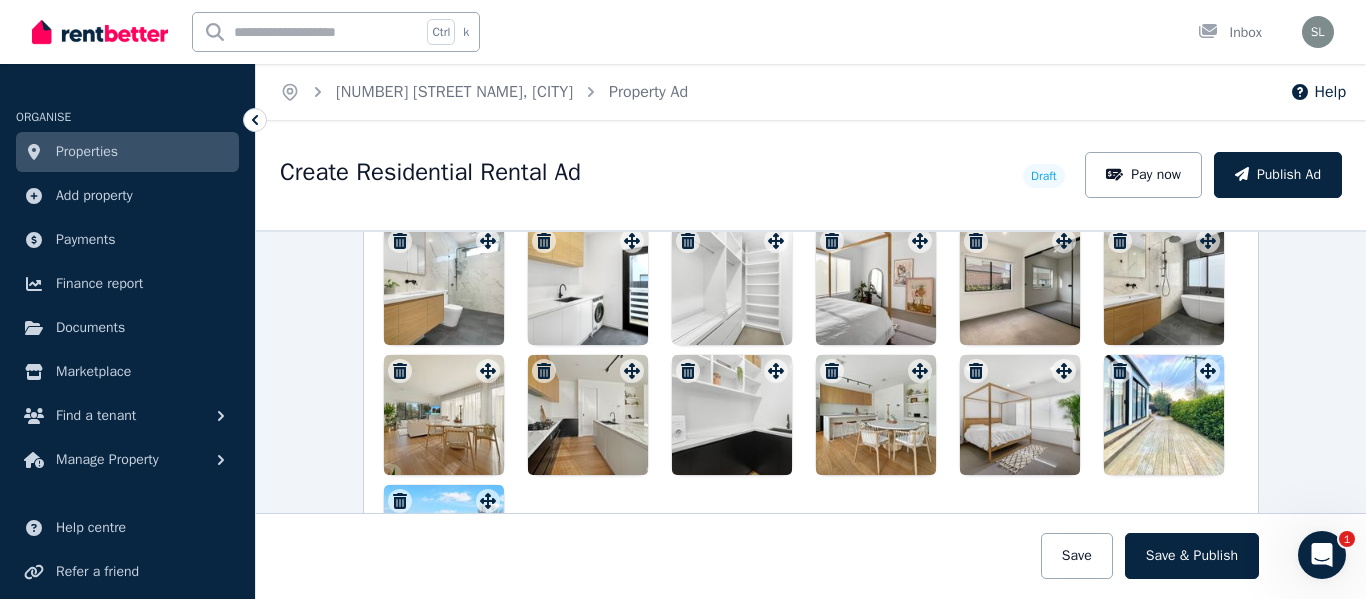 click at bounding box center [811, 415] 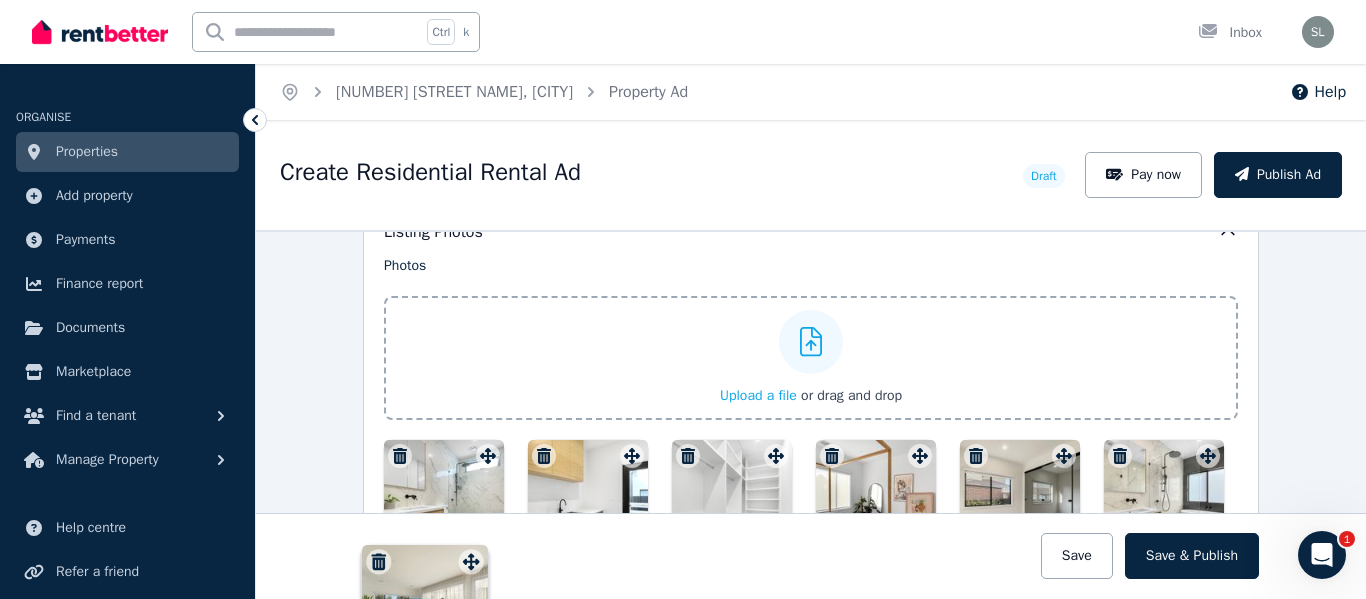 scroll, scrollTop: 2486, scrollLeft: 0, axis: vertical 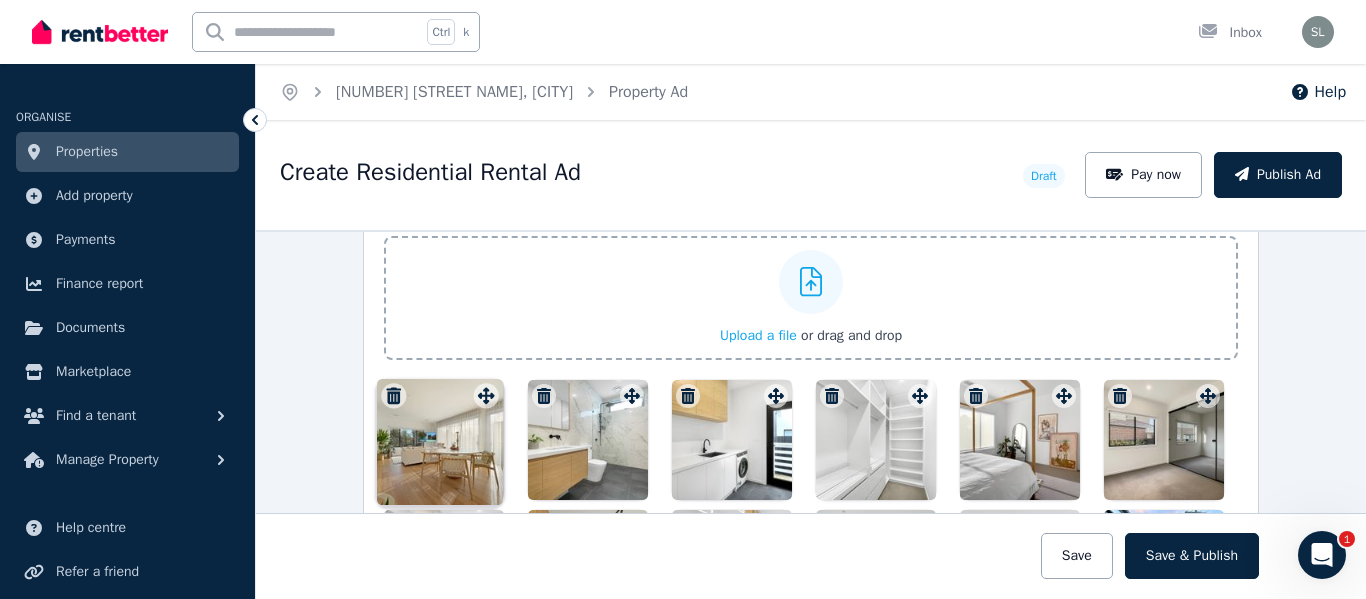 click on "Photos Upload a file   or drag and drop Uploaded   " IMG_[NUMBER].JPG " Uploaded   " IMG_[NUMBER].PNG " Uploaded   " IMG_[NUMBER].JPG " Uploaded   " IMG_[NUMBER].JPG " Uploaded   " IMG_[NUMBER].JPG " Uploaded   " IMG_[NUMBER].JPG " Uploaded   " IMG_[NUMBER].jpg "
To pick up a draggable item, press the space bar.
While dragging, use the arrow keys to move the item.
Press space again to drop the item in its new position, or press escape to cancel.
Draggable item [UUID] was moved over droppable area [UUID]." at bounding box center [811, 478] 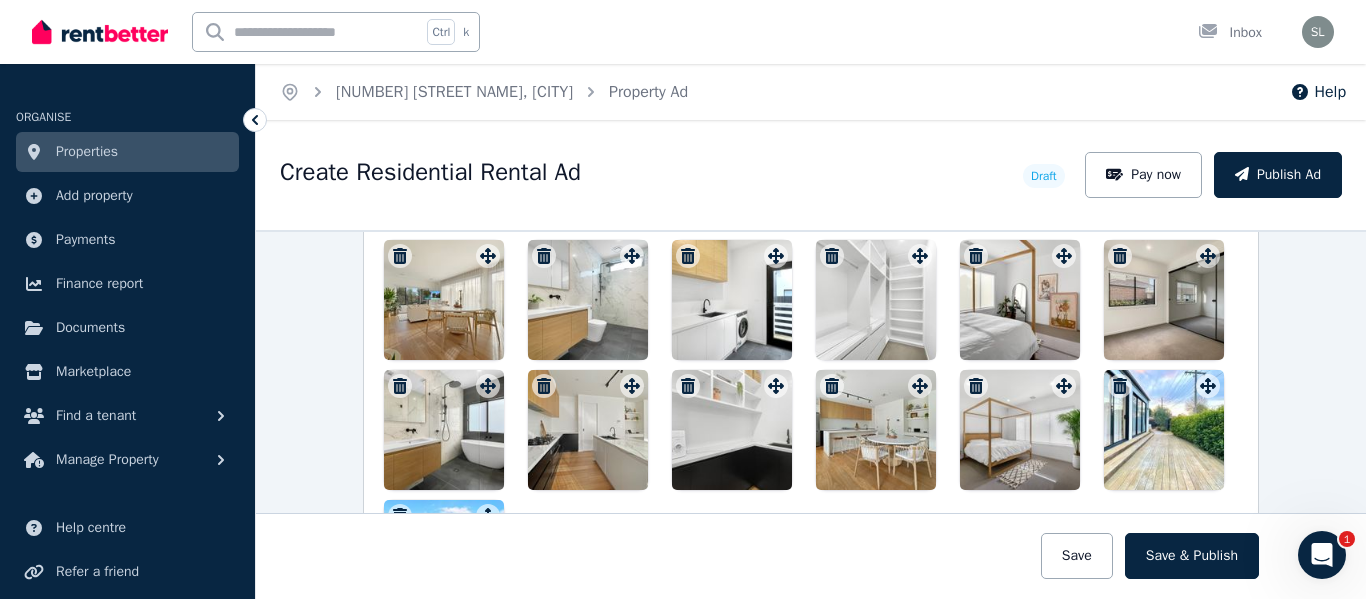 scroll, scrollTop: 2630, scrollLeft: 0, axis: vertical 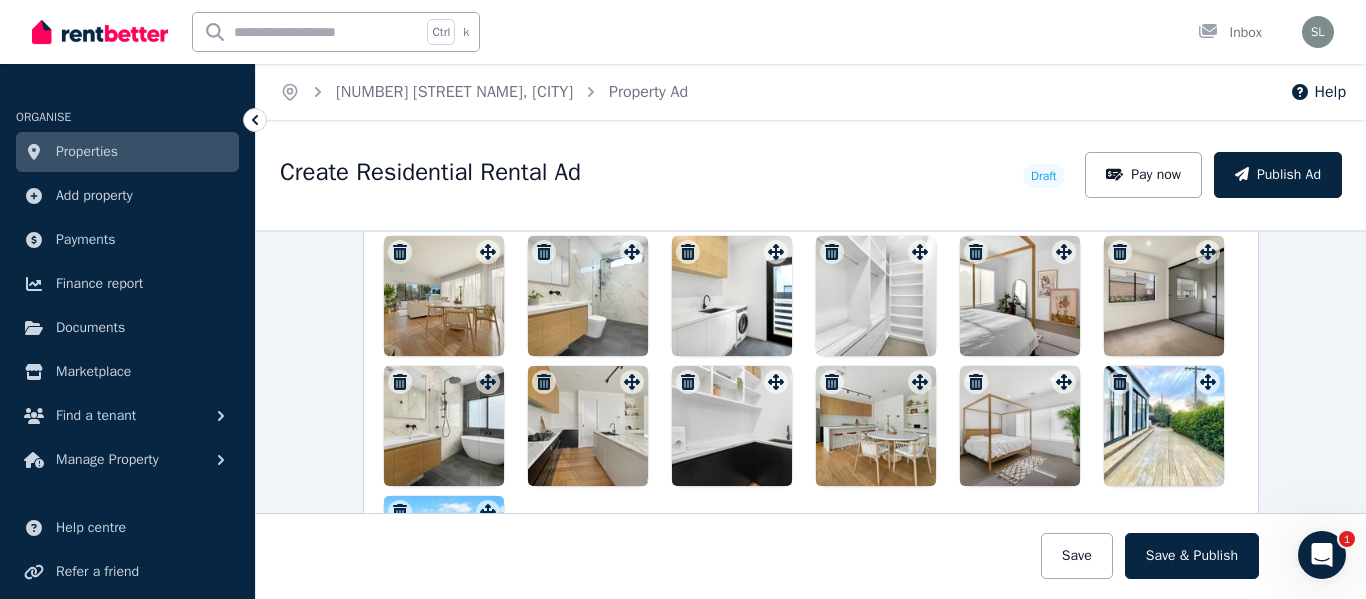 drag, startPoint x: 856, startPoint y: 420, endPoint x: 645, endPoint y: 374, distance: 215.95601 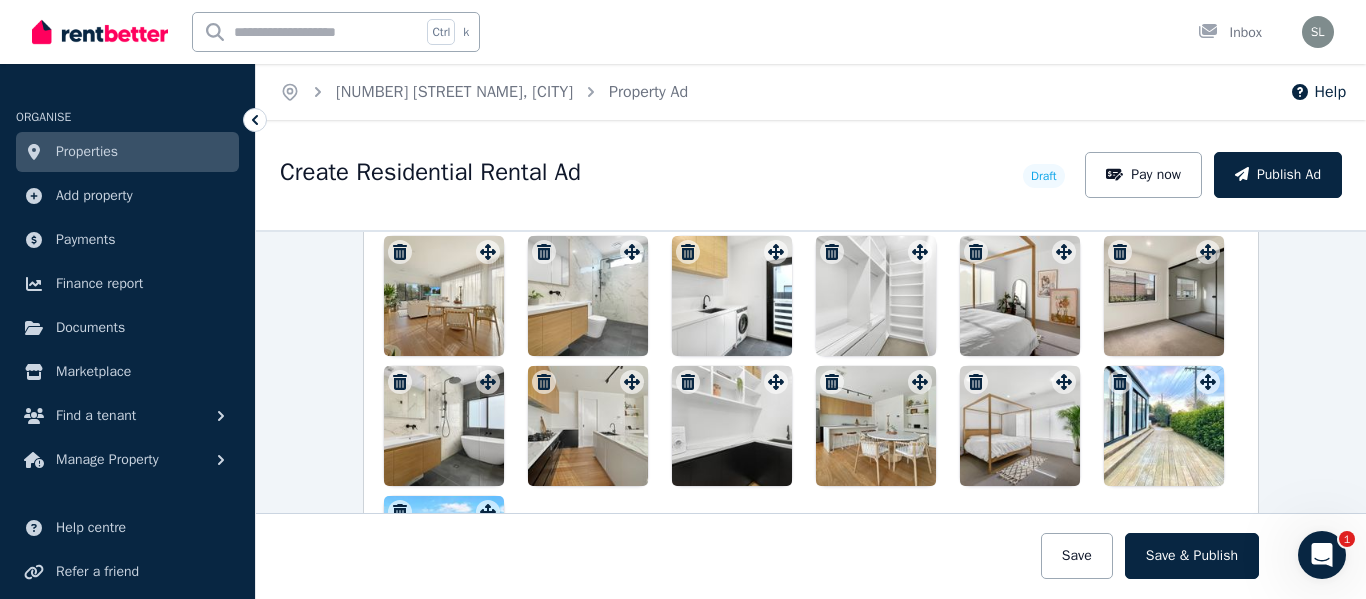 click at bounding box center [811, 426] 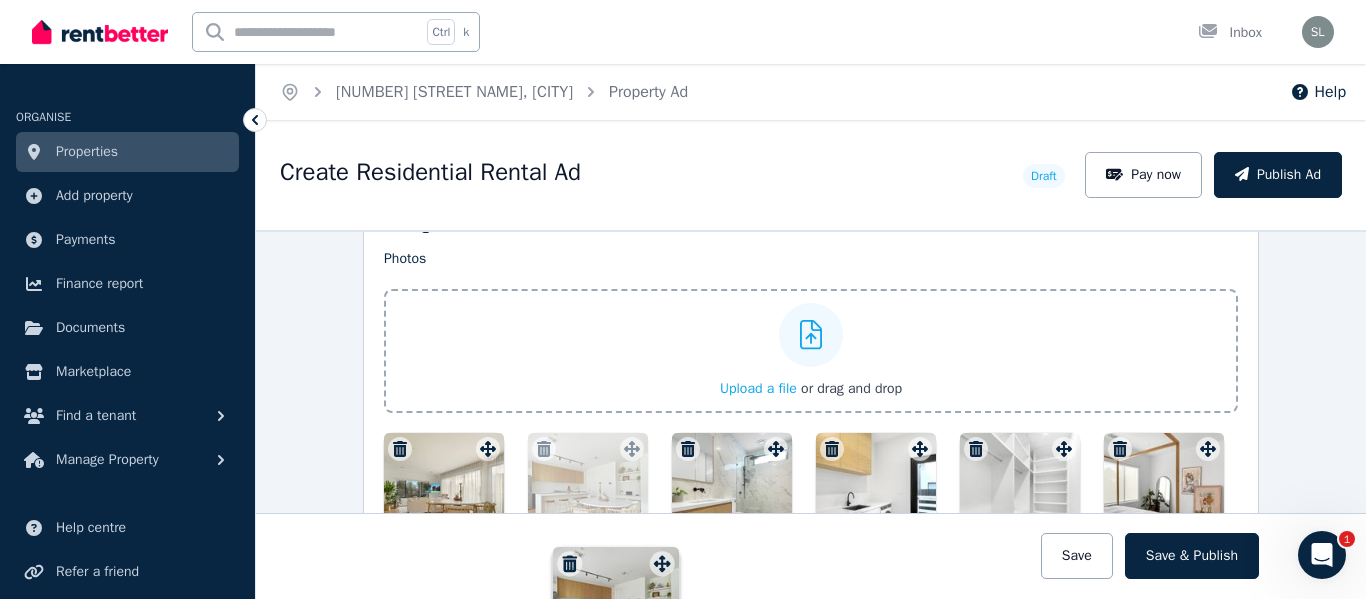 scroll, scrollTop: 2461, scrollLeft: 0, axis: vertical 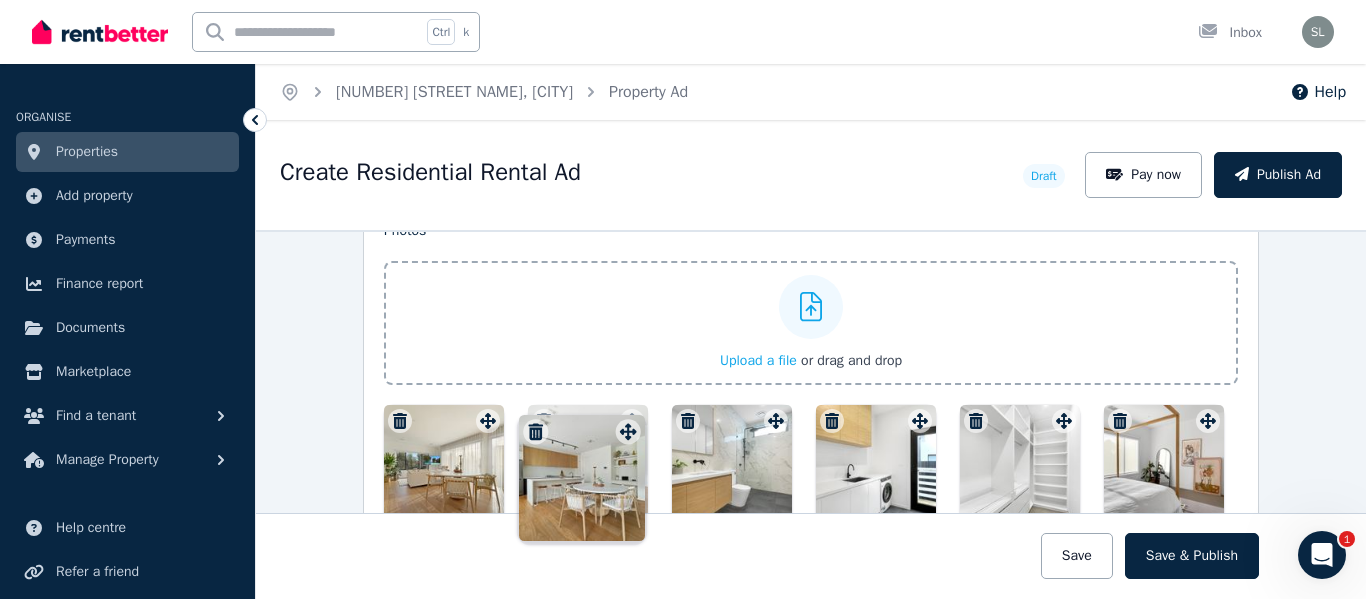 drag, startPoint x: 913, startPoint y: 383, endPoint x: 626, endPoint y: 416, distance: 288.891 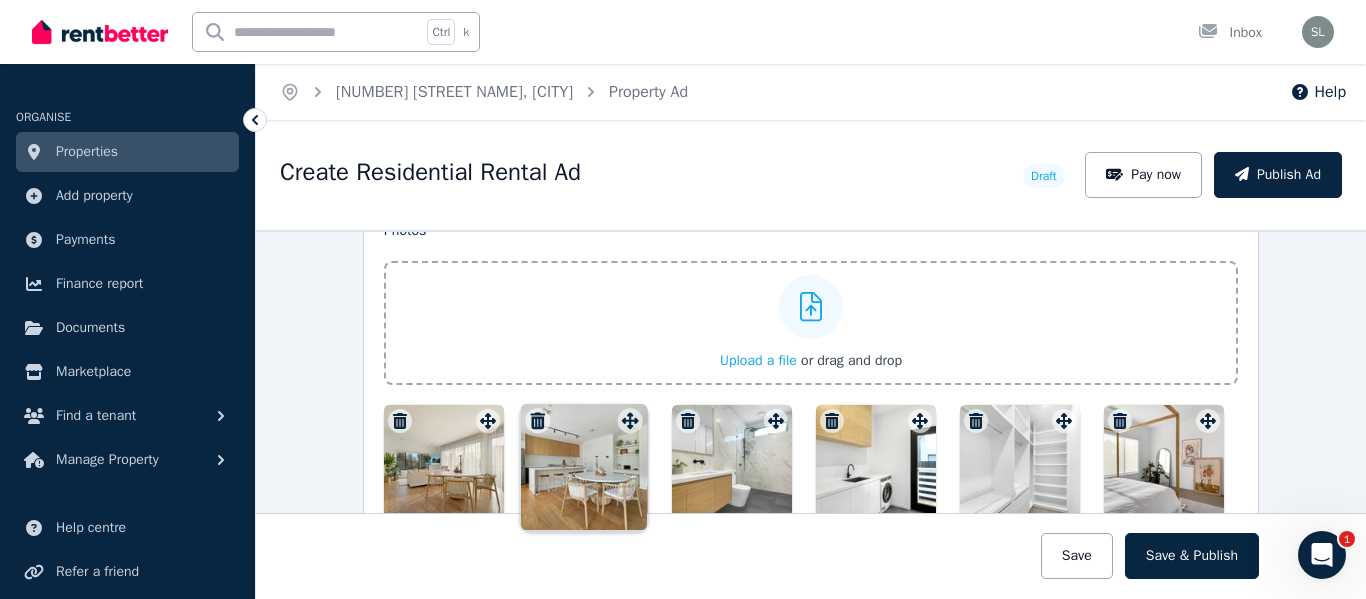 click on "Photos Upload a file   or drag and drop Uploaded   " IMG_[NUMBER].JPG " Uploaded   " IMG_[NUMBER].PNG " Uploaded   " IMG_[NUMBER].JPG " Uploaded   " IMG_[NUMBER].JPG " Uploaded   " IMG_[NUMBER].JPG " Uploaded   " IMG_[NUMBER].JPG " Uploaded   " IMG_[NUMBER].jpg "
To pick up a draggable item, press the space bar.
While dragging, use the arrow keys to move the item.
Press space again to drop the item in its new position, or press escape to cancel.
Draggable item [UUID] was moved over droppable area [UUID]." at bounding box center [811, 503] 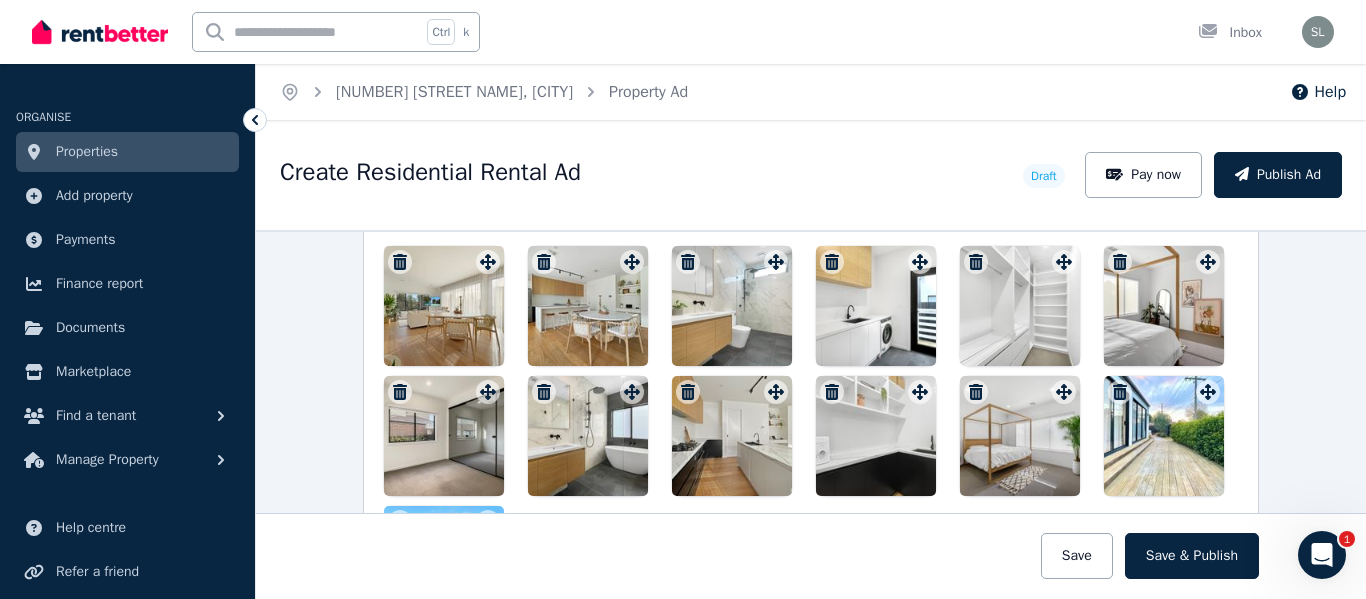 scroll, scrollTop: 2621, scrollLeft: 0, axis: vertical 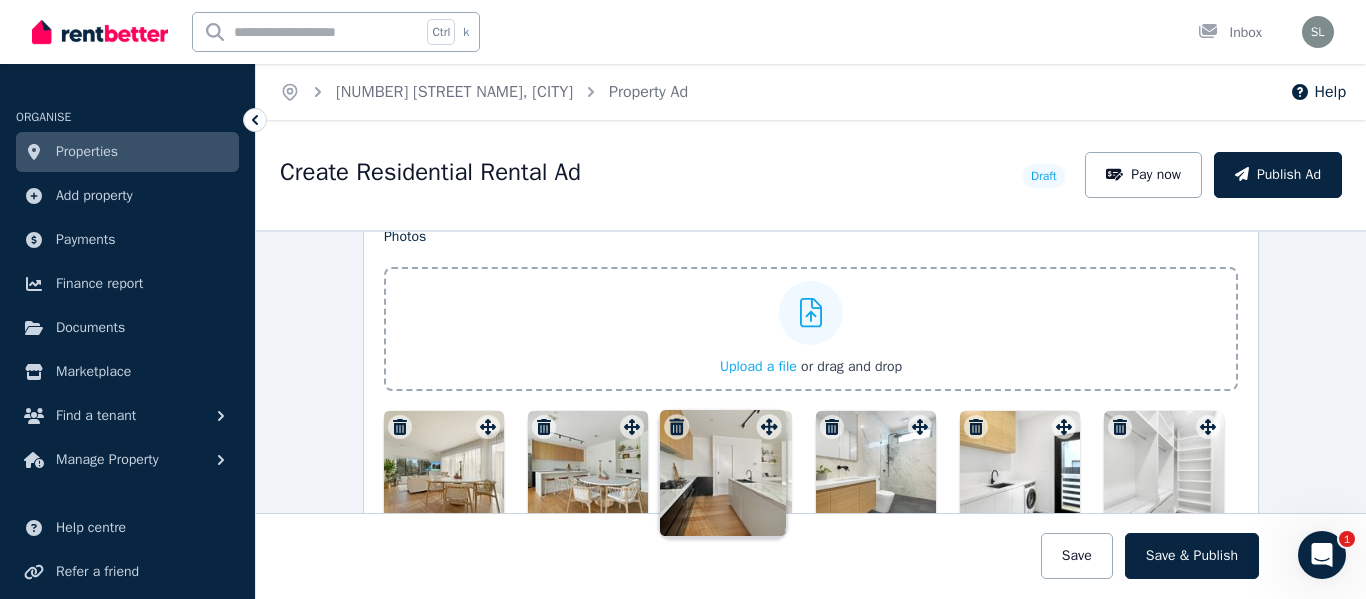 drag, startPoint x: 771, startPoint y: 397, endPoint x: 769, endPoint y: 416, distance: 19.104973 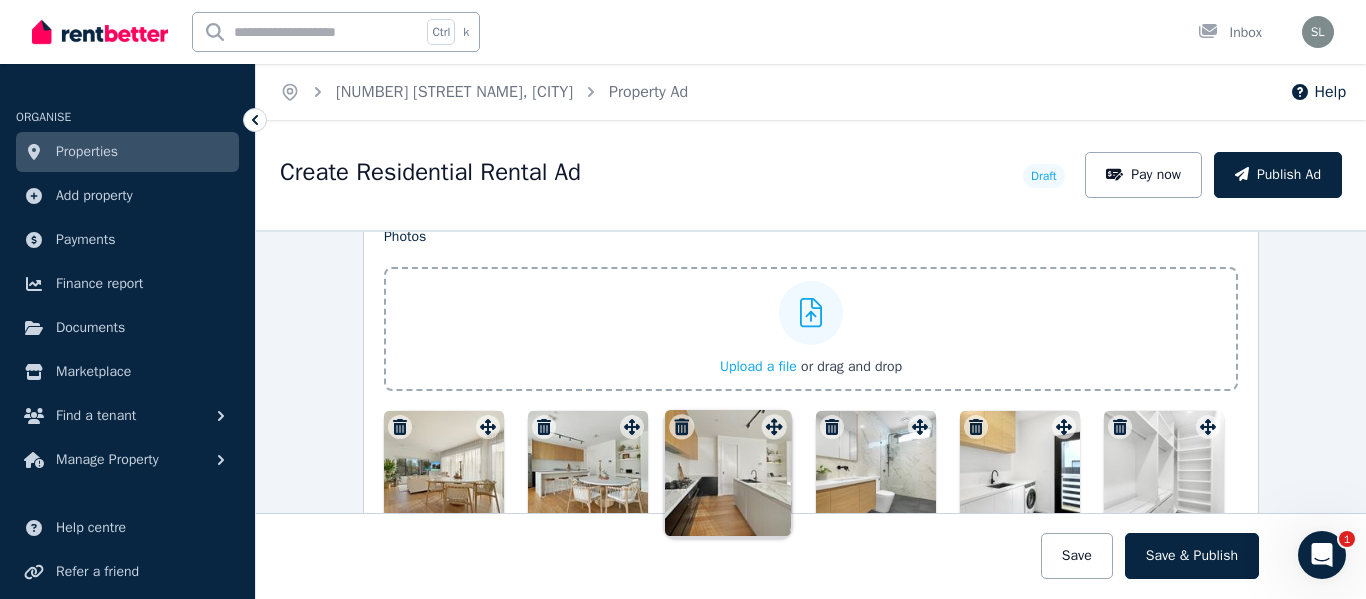 click on "Photos Upload a file   or drag and drop Uploaded   " IMG_[NUMBER].JPG " Uploaded   " IMG_[NUMBER].PNG " Uploaded   " IMG_[NUMBER].JPG " Uploaded   " IMG_[NUMBER].JPG " Uploaded   " IMG_[NUMBER].JPG " Uploaded   " IMG_[NUMBER].JPG " Uploaded   " IMG_[NUMBER].jpg "
To pick up a draggable item, press the space bar.
While dragging, use the arrow keys to move the item.
Press space again to drop the item in its new position, or press escape to cancel.
Draggable item [UUID] was moved over droppable area [UUID]." at bounding box center [811, 509] 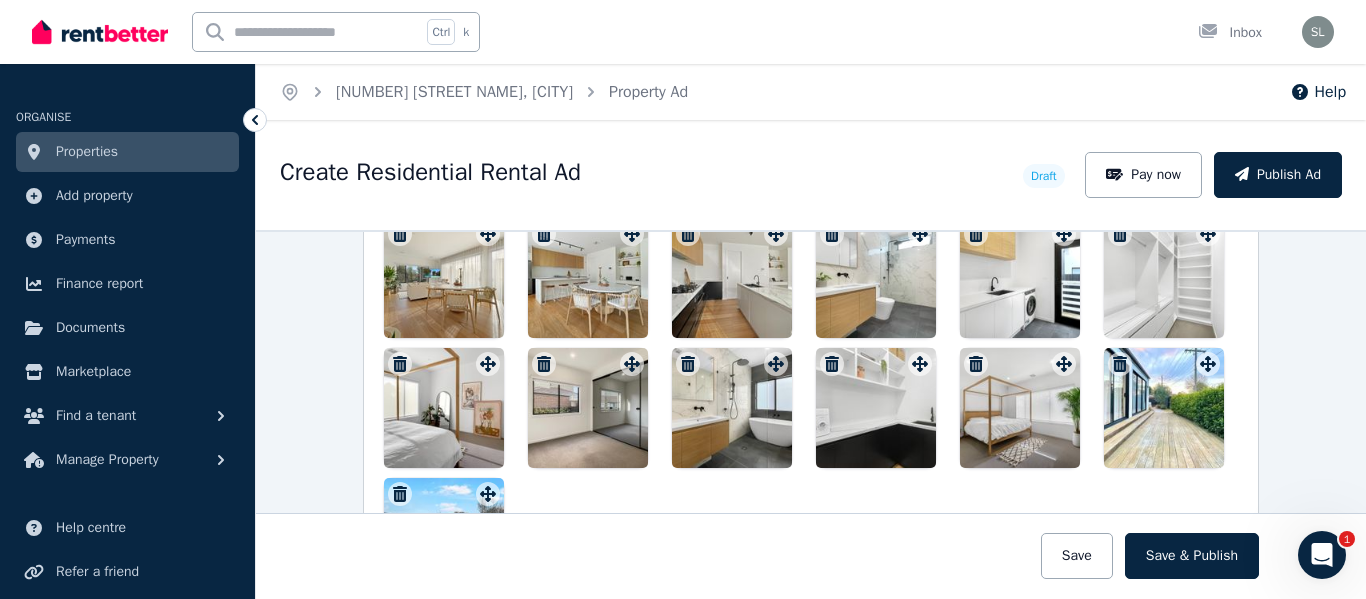 scroll, scrollTop: 2648, scrollLeft: 0, axis: vertical 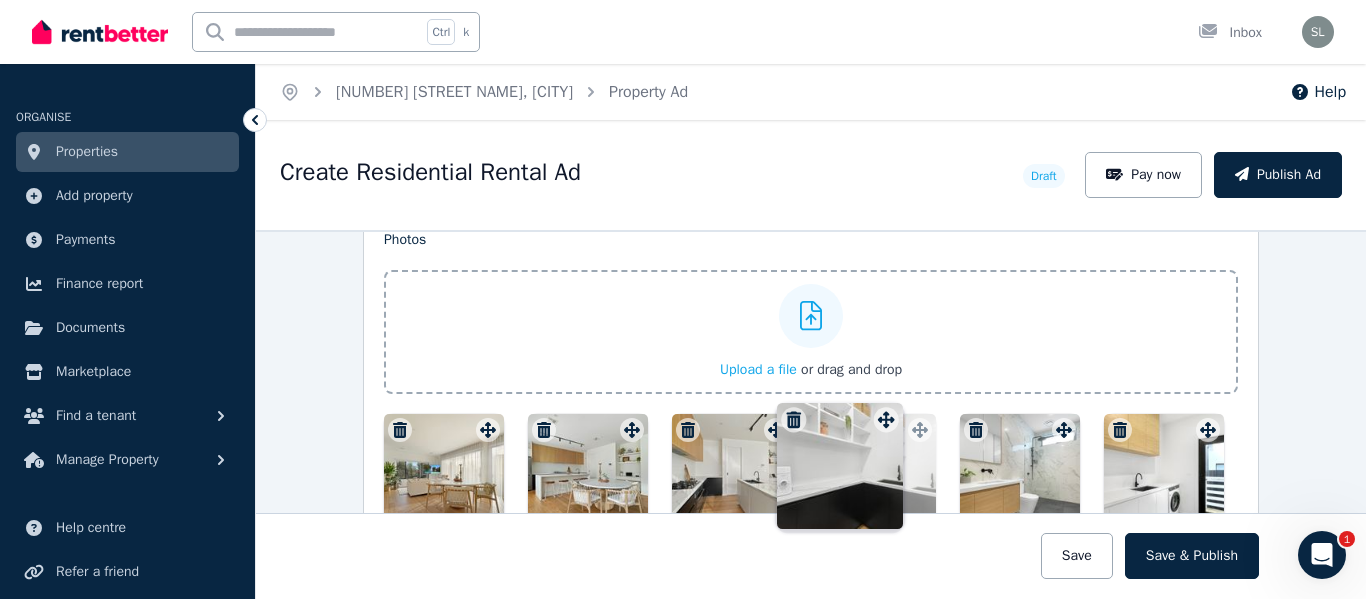 drag, startPoint x: 915, startPoint y: 371, endPoint x: 887, endPoint y: 413, distance: 50.47772 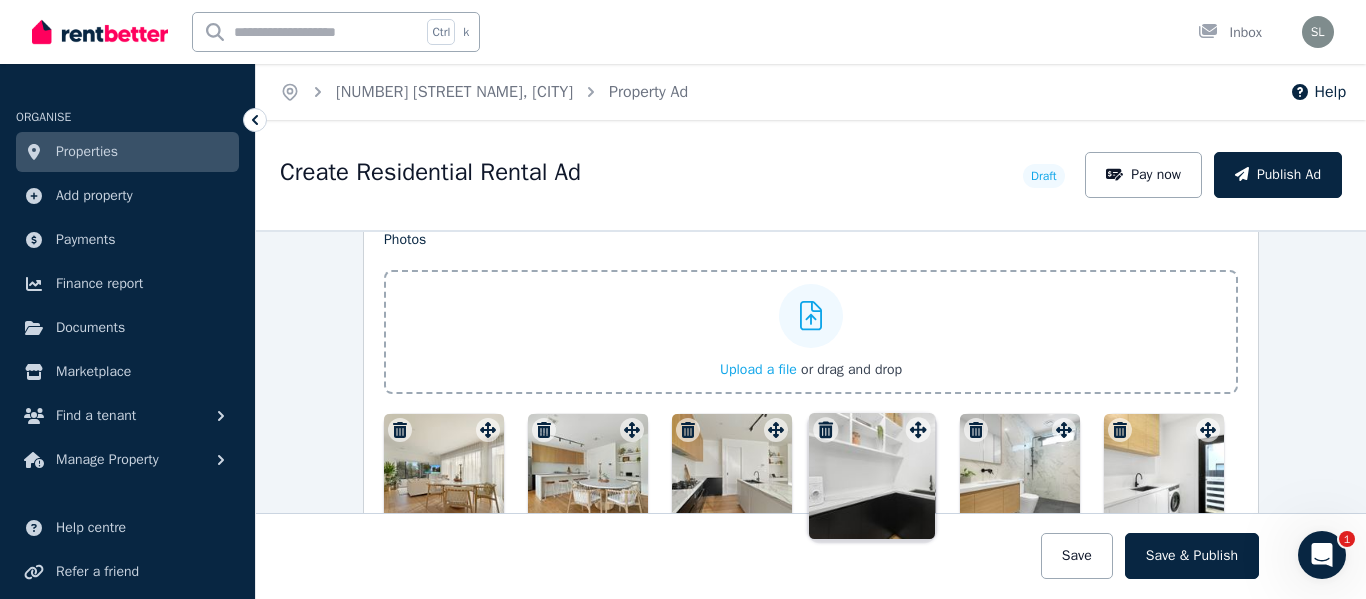click on "Photos Upload a file   or drag and drop Uploaded   " IMG_[NUMBER].JPG " Uploaded   " IMG_[NUMBER].PNG " Uploaded   " IMG_[NUMBER].JPG " Uploaded   " IMG_[NUMBER].JPG " Uploaded   " IMG_[NUMBER].JPG " Uploaded   " IMG_[NUMBER].JPG " Uploaded   " IMG_[NUMBER].jpg "
To pick up a draggable item, press the space bar.
While dragging, use the arrow keys to move the item.
Press space again to drop the item in its new position, or press escape to cancel.
Draggable item [UUID] was moved over droppable area [UUID]." at bounding box center (811, 512) 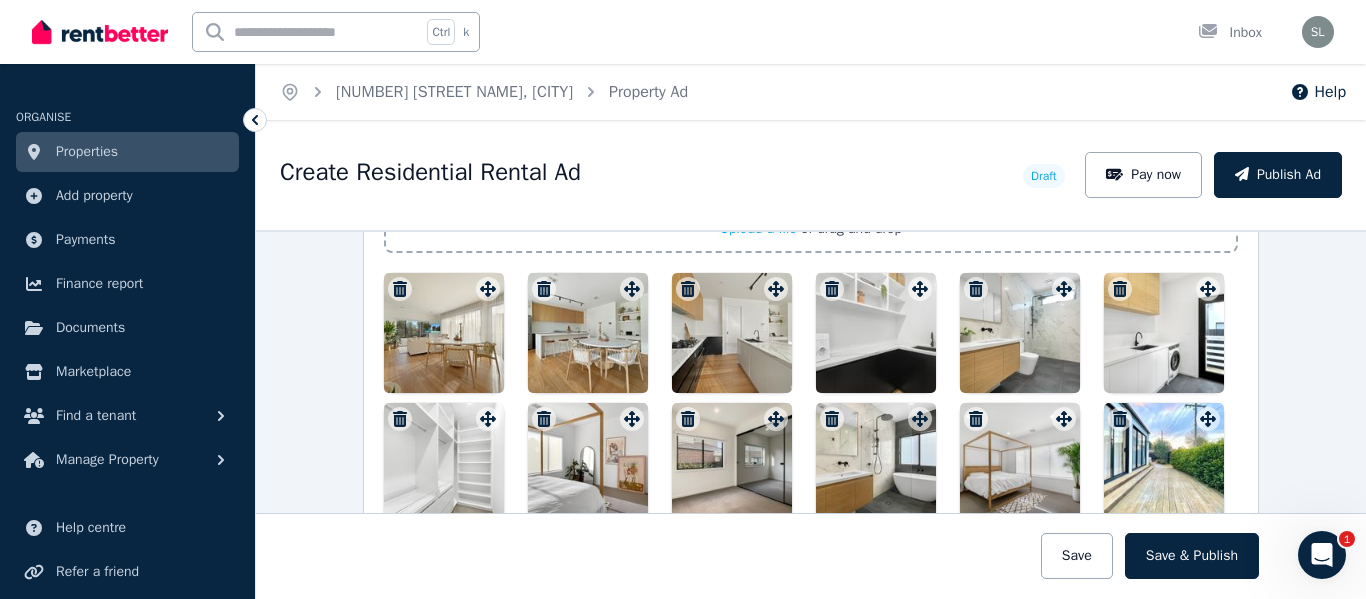 scroll, scrollTop: 2594, scrollLeft: 0, axis: vertical 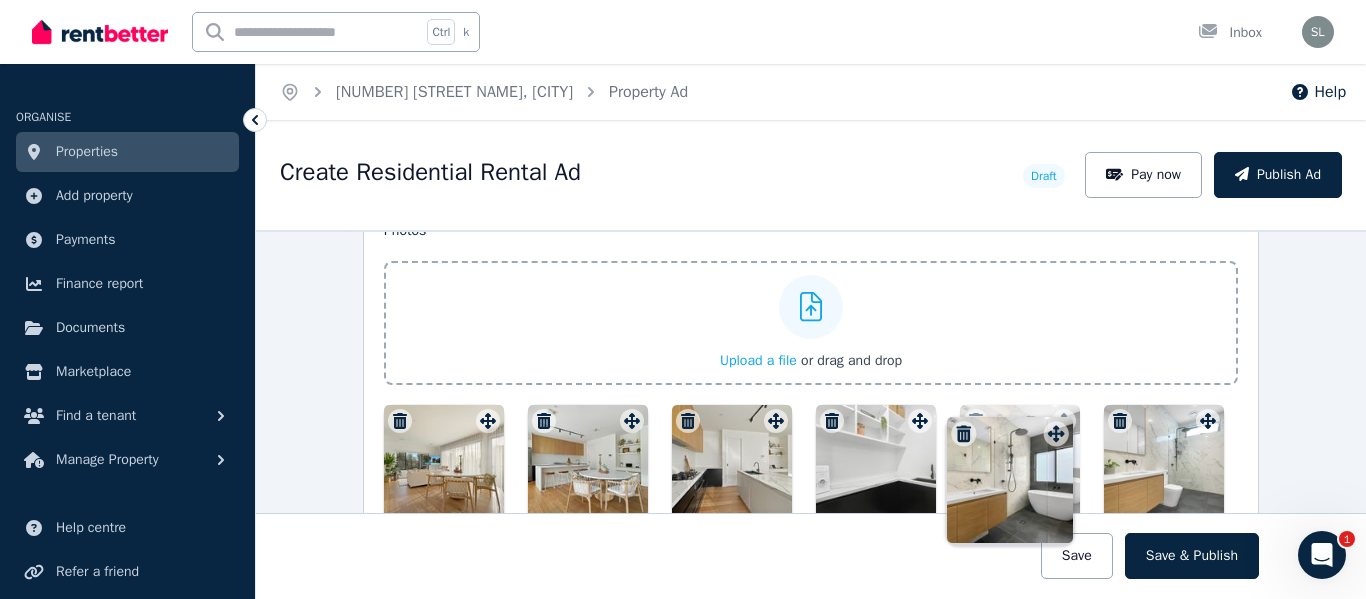drag, startPoint x: 913, startPoint y: 418, endPoint x: 1054, endPoint y: 417, distance: 141.00354 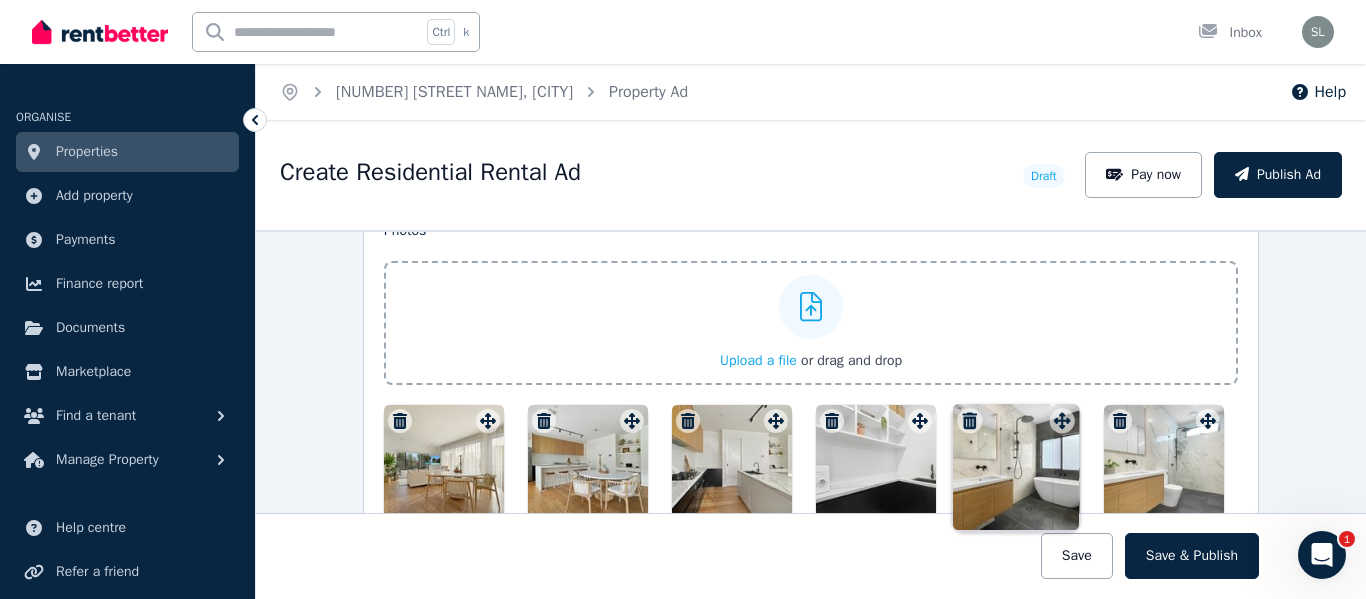 click on "Photos Upload a file   or drag and drop Uploaded   " IMG_[NUMBER].JPG " Uploaded   " IMG_[NUMBER].PNG " Uploaded   " IMG_[NUMBER].JPG " Uploaded   " IMG_[NUMBER].JPG " Uploaded   " IMG_[NUMBER].JPG " Uploaded   " IMG_[NUMBER].JPG " Uploaded   " IMG_[NUMBER].jpg "
To pick up a draggable item, press the space bar.
While dragging, use the arrow keys to move the item.
Press space again to drop the item in its new position, or press escape to cancel.
Draggable item [UUID] was moved over droppable area [UUID]." at bounding box center (811, 503) 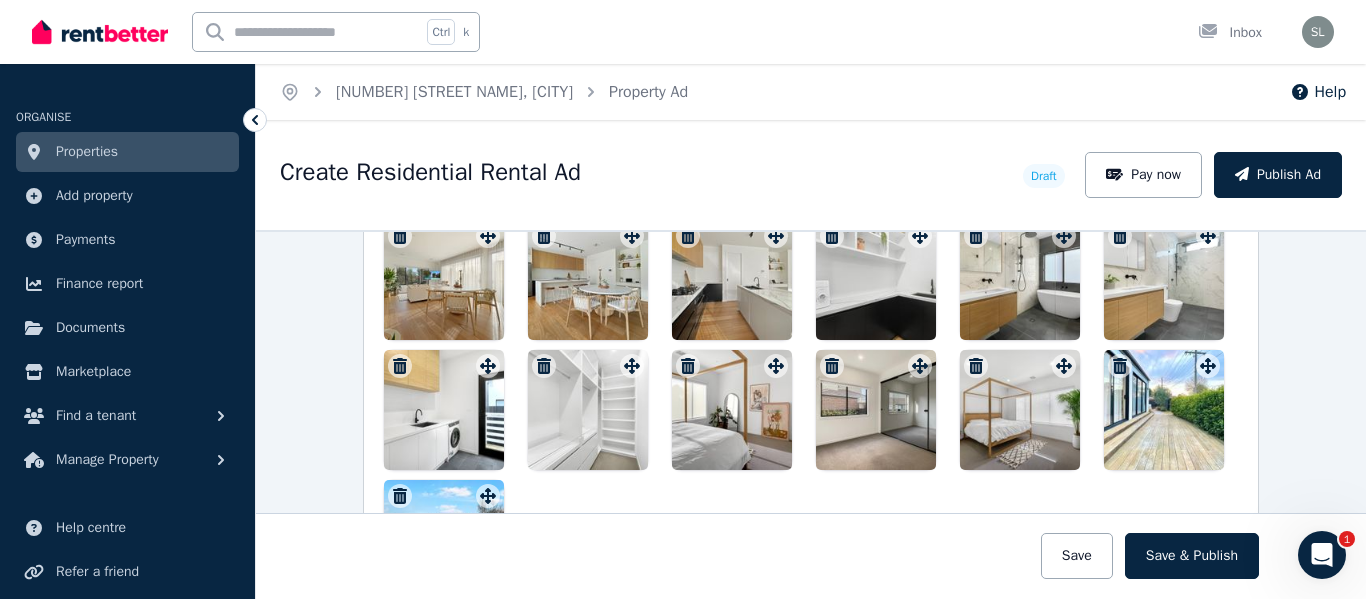 scroll, scrollTop: 2647, scrollLeft: 0, axis: vertical 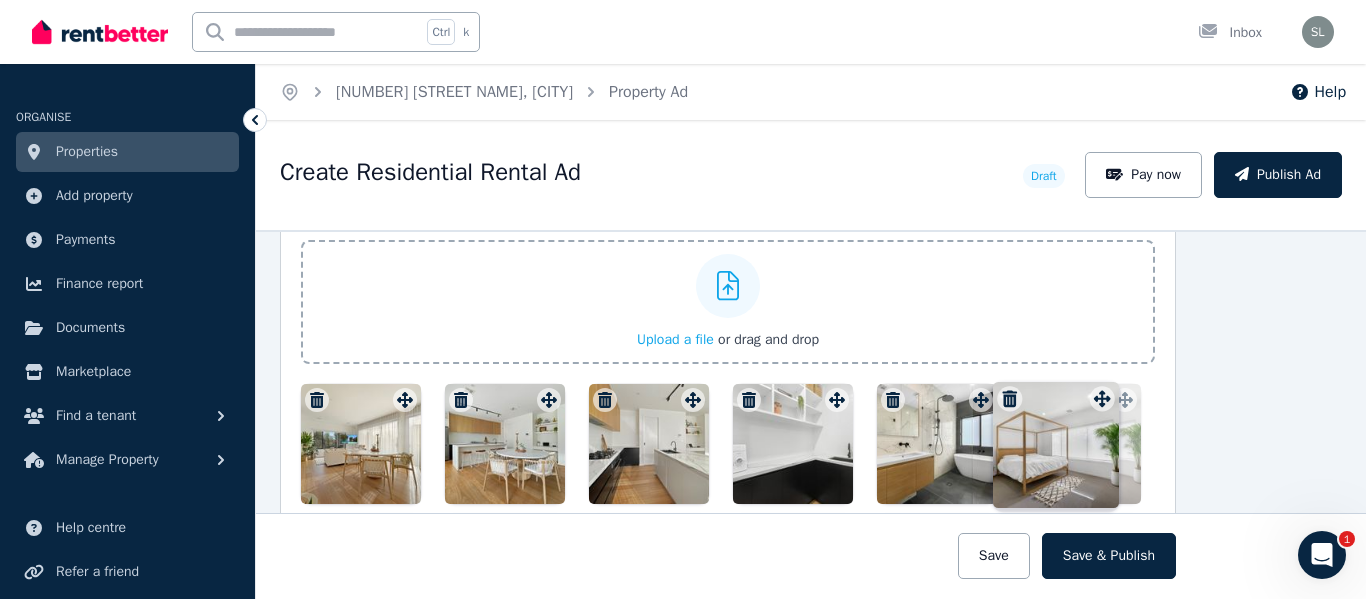 drag, startPoint x: 1061, startPoint y: 367, endPoint x: 1105, endPoint y: 384, distance: 47.169907 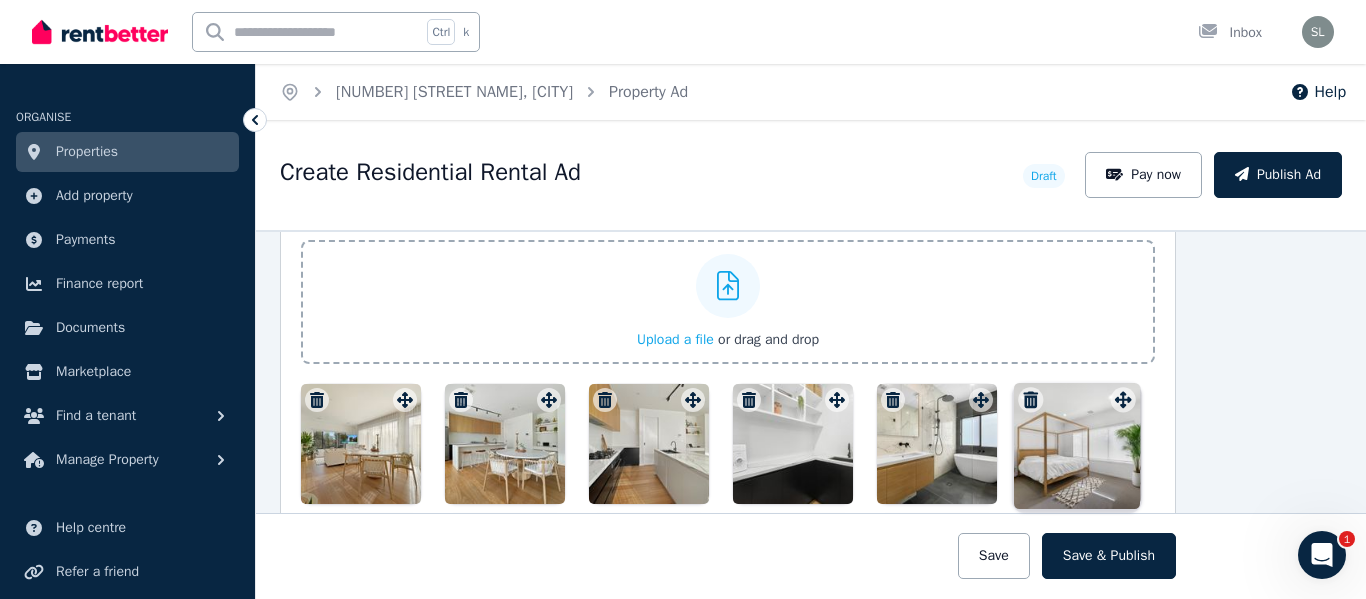 click on "Photos Upload a file   or drag and drop Uploaded   " IMG_[NUMBER].JPG " Uploaded   " IMG_[NUMBER].PNG " Uploaded   " IMG_[NUMBER].JPG " Uploaded   " IMG_[NUMBER].JPG " Uploaded   " IMG_[NUMBER].JPG " Uploaded   " IMG_[NUMBER].JPG " Uploaded   " IMG_[NUMBER].jpg "
To pick up a draggable item, press the space bar.
While dragging, use the arrow keys to move the item.
Press space again to drop the item in its new position, or press escape to cancel.
Draggable item [UUID] was moved over droppable area [UUID]." at bounding box center [728, 482] 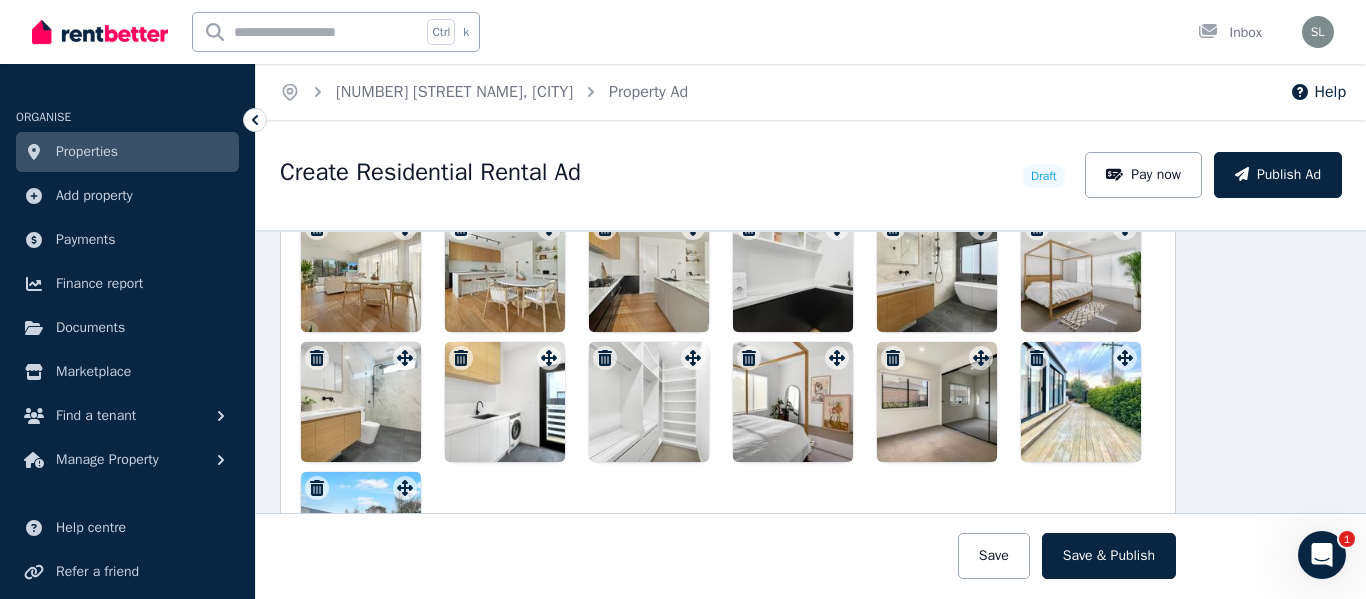 scroll, scrollTop: 2653, scrollLeft: 83, axis: both 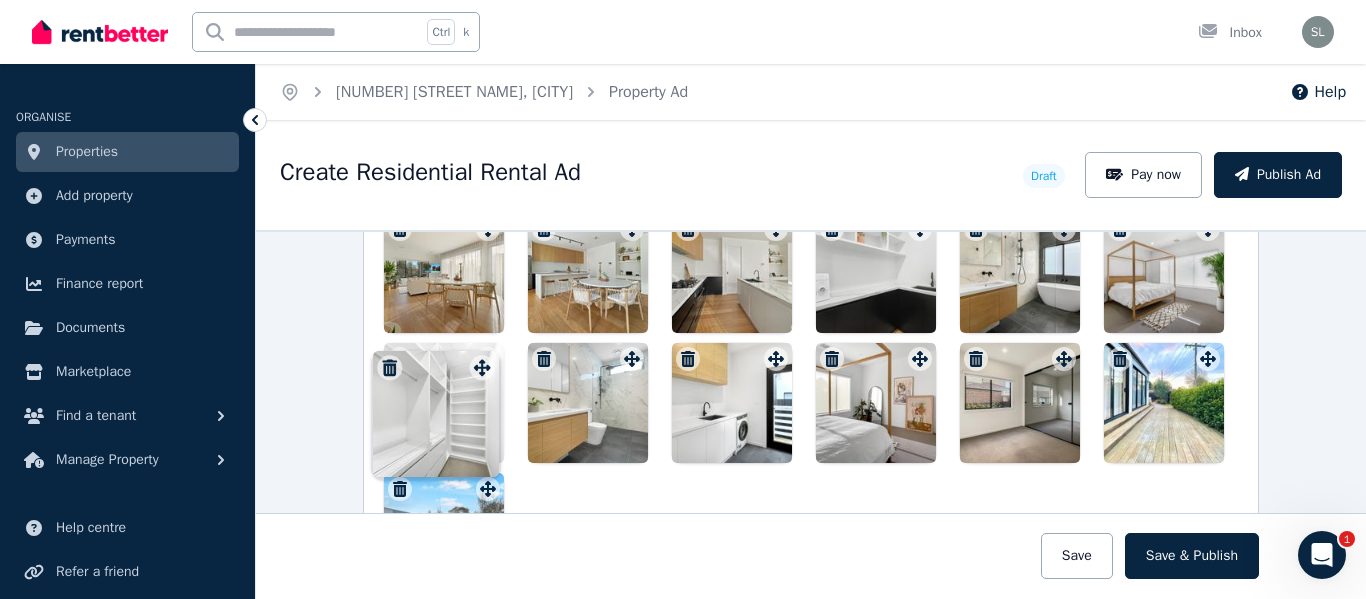 drag, startPoint x: 683, startPoint y: 358, endPoint x: 477, endPoint y: 349, distance: 206.1965 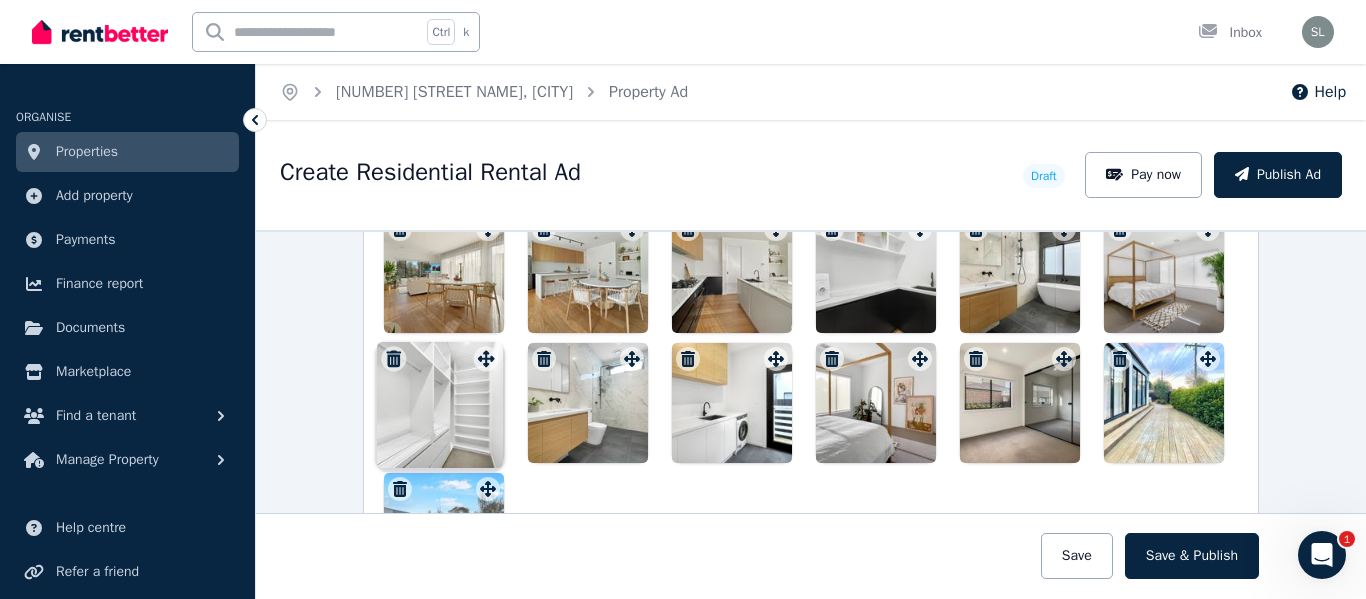 click at bounding box center [488, 359] 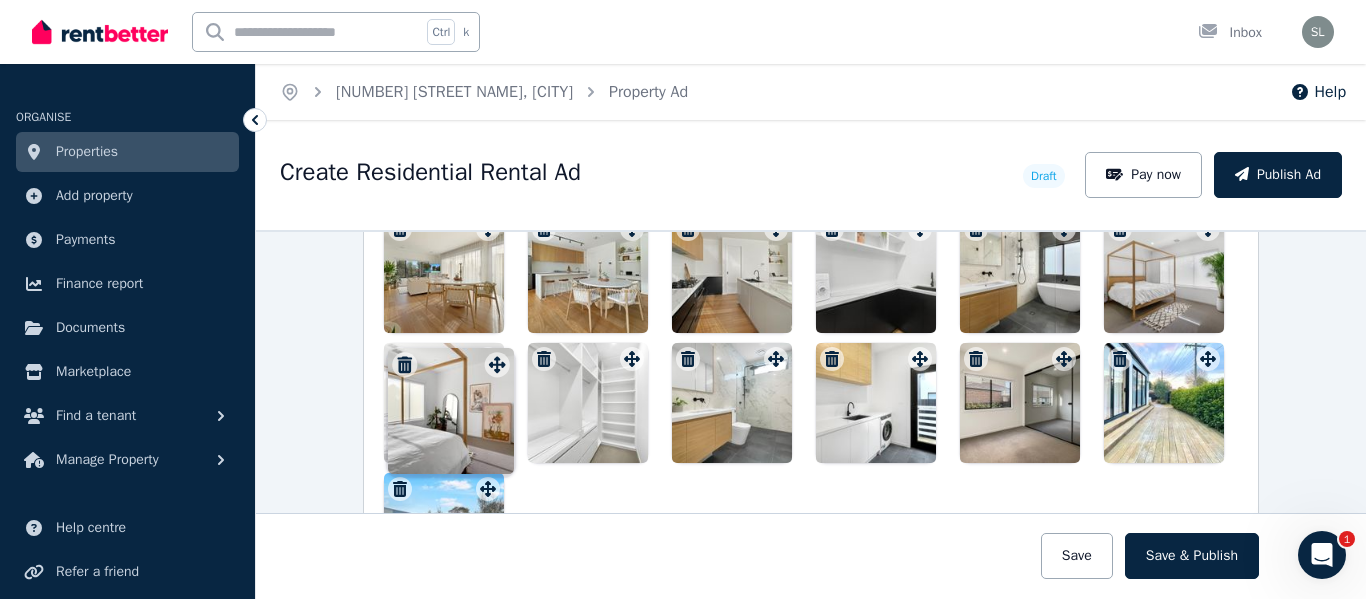 drag, startPoint x: 917, startPoint y: 365, endPoint x: 499, endPoint y: 354, distance: 418.1447 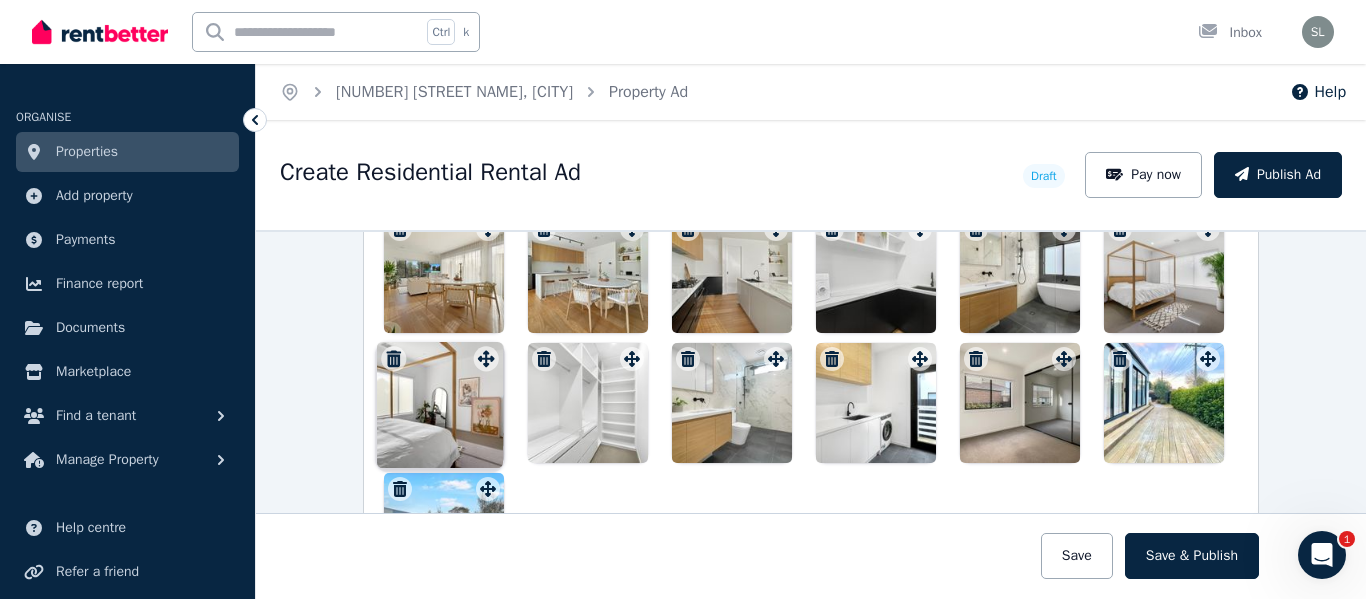 click on "Photos Upload a file   or drag and drop Uploaded   " IMG_[NUMBER].JPG " Uploaded   " IMG_[NUMBER].PNG " Uploaded   " IMG_[NUMBER].JPG " Uploaded   " IMG_[NUMBER].JPG " Uploaded   " IMG_[NUMBER].JPG " Uploaded   " IMG_[NUMBER].JPG " Uploaded   " IMG_[NUMBER].jpg "
To pick up a draggable item, press the space bar.
While dragging, use the arrow keys to move the item.
Press space again to drop the item in its new position, or press escape to cancel.
Draggable item [UUID] was moved over droppable area [UUID]." at bounding box center [811, 311] 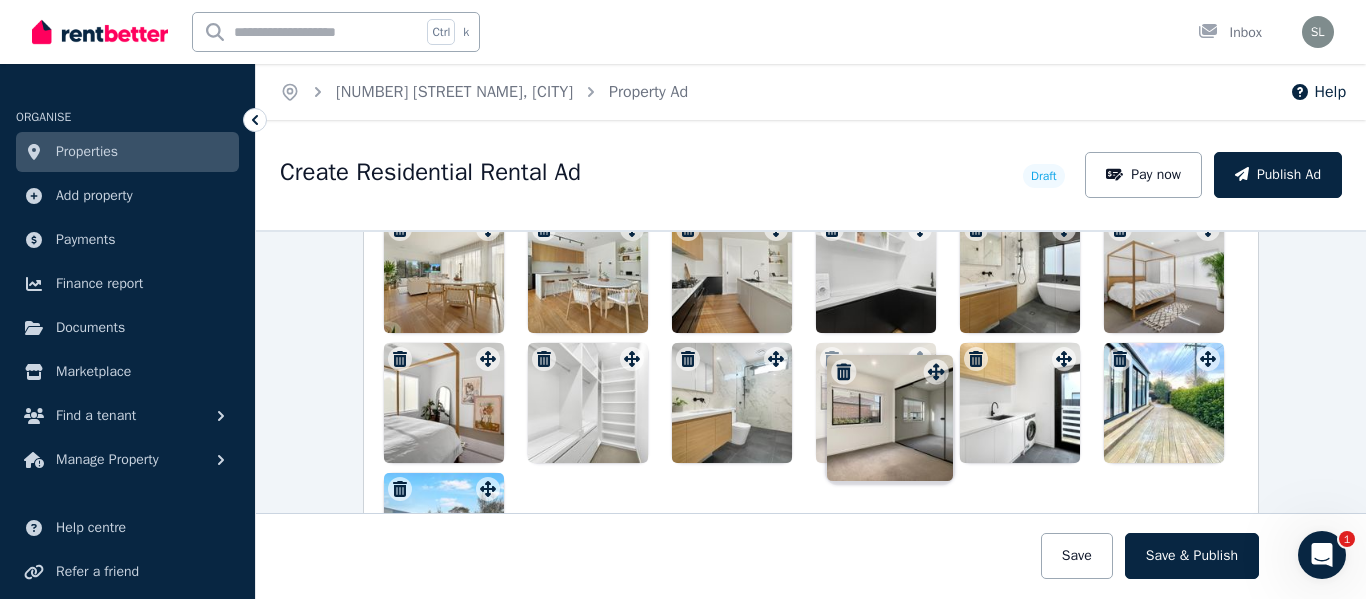 drag, startPoint x: 1057, startPoint y: 360, endPoint x: 934, endPoint y: 355, distance: 123.101585 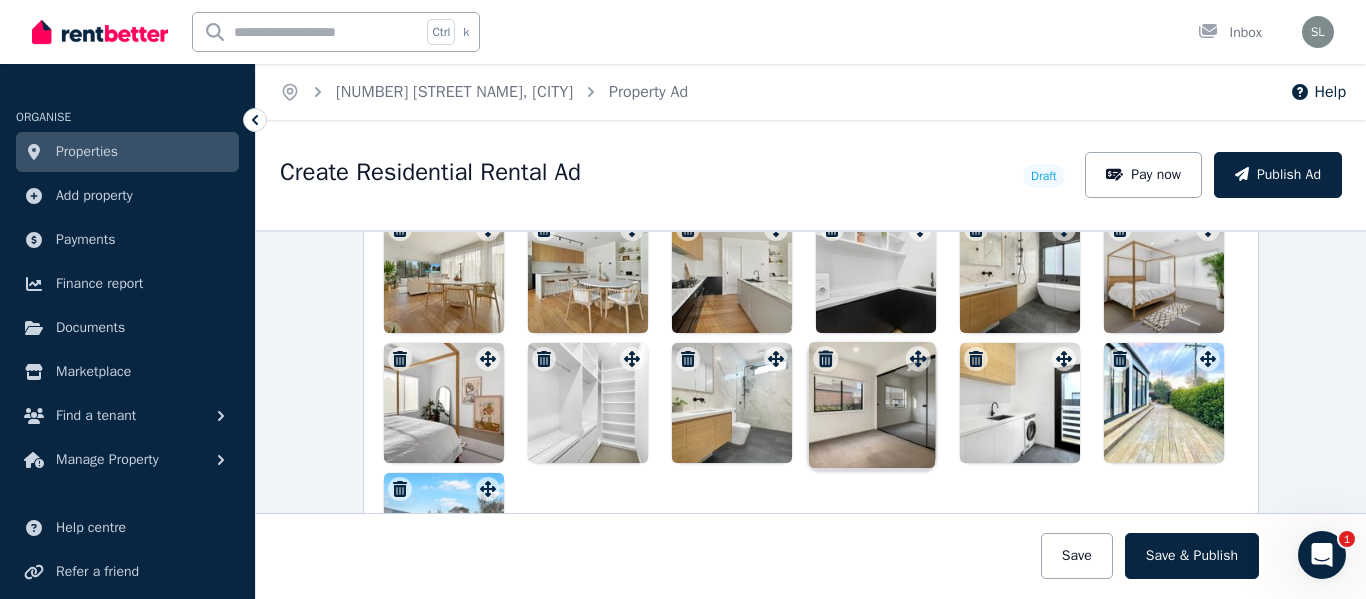 click on "Photos Upload a file   or drag and drop Uploaded   " IMG_[NUMBER].JPG " Uploaded   " IMG_[NUMBER].PNG " Uploaded   " IMG_[NUMBER].JPG " Uploaded   " IMG_[NUMBER].JPG " Uploaded   " IMG_[NUMBER].JPG " Uploaded   " IMG_[NUMBER].JPG " Uploaded   " IMG_[NUMBER].jpg "
To pick up a draggable item, press the space bar.
While dragging, use the arrow keys to move the item.
Press space again to drop the item in its new position, or press escape to cancel.
Draggable item [UUID] was moved over droppable area [UUID]." at bounding box center [811, 311] 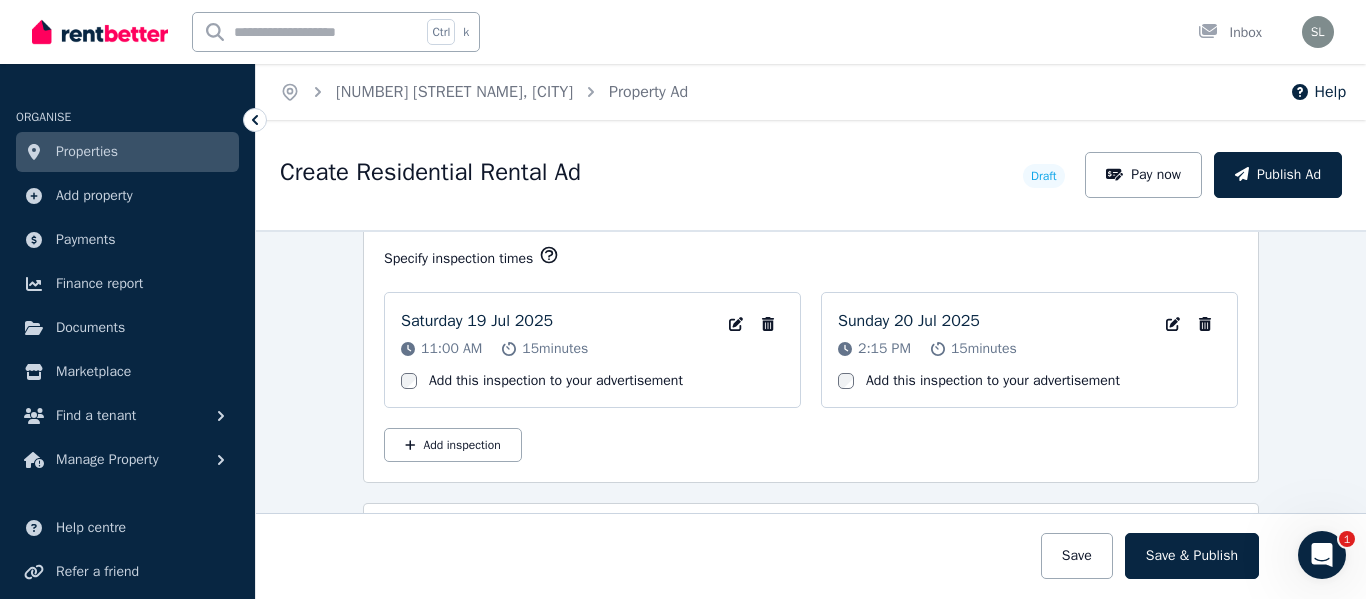 scroll, scrollTop: 3425, scrollLeft: 0, axis: vertical 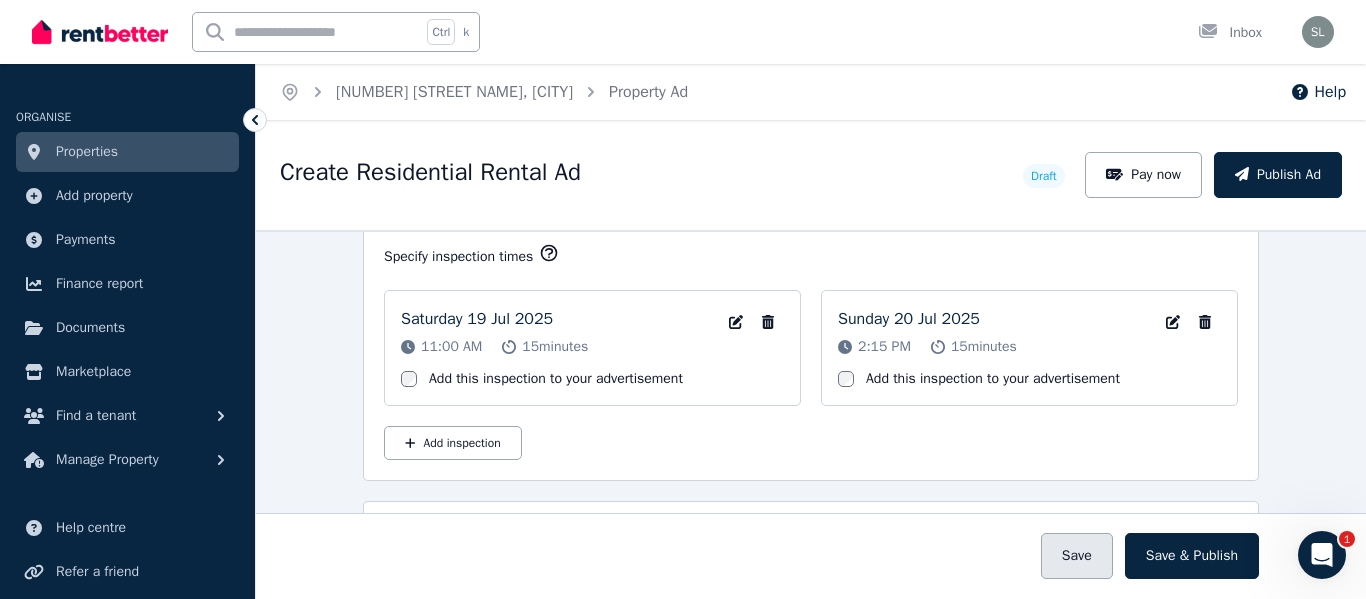 click on "Save" at bounding box center [1077, 556] 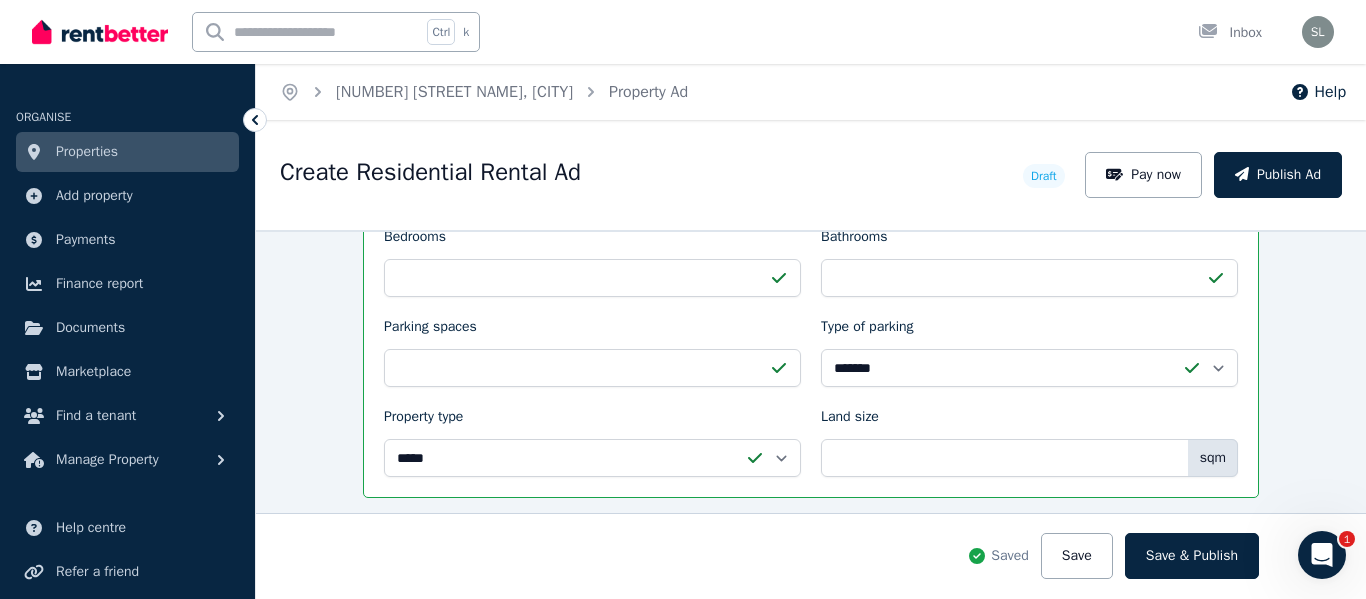 scroll, scrollTop: 1039, scrollLeft: 0, axis: vertical 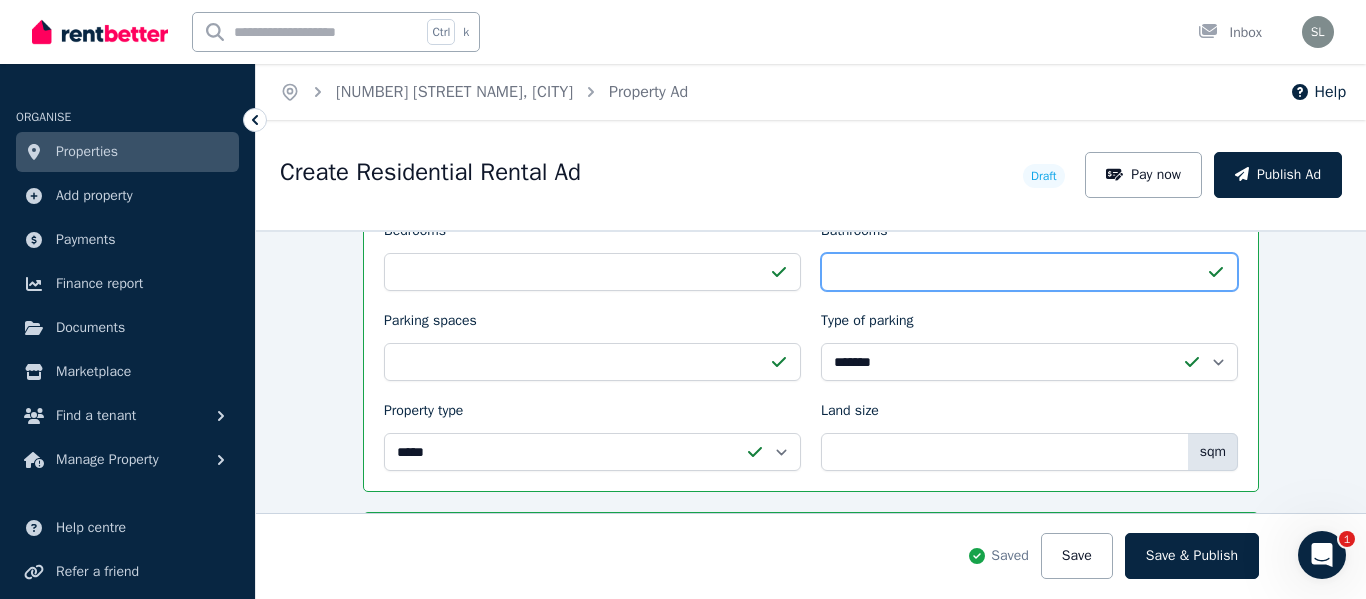 click on "*" at bounding box center [1029, 272] 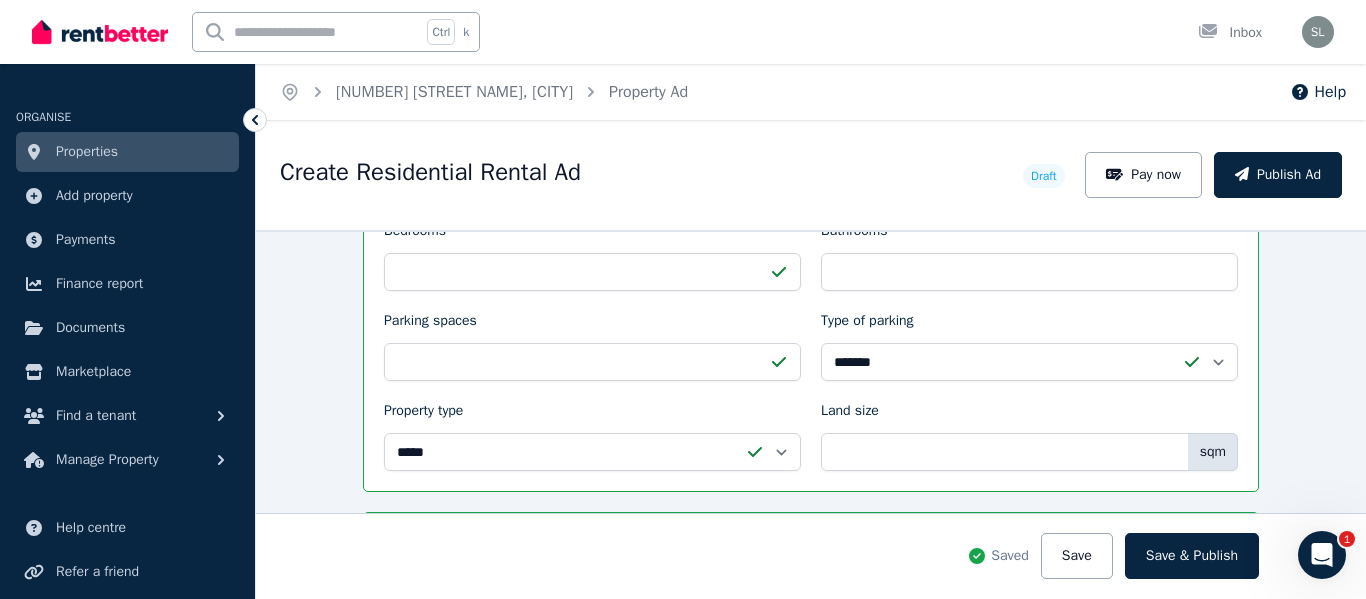 click on "**********" at bounding box center [811, 414] 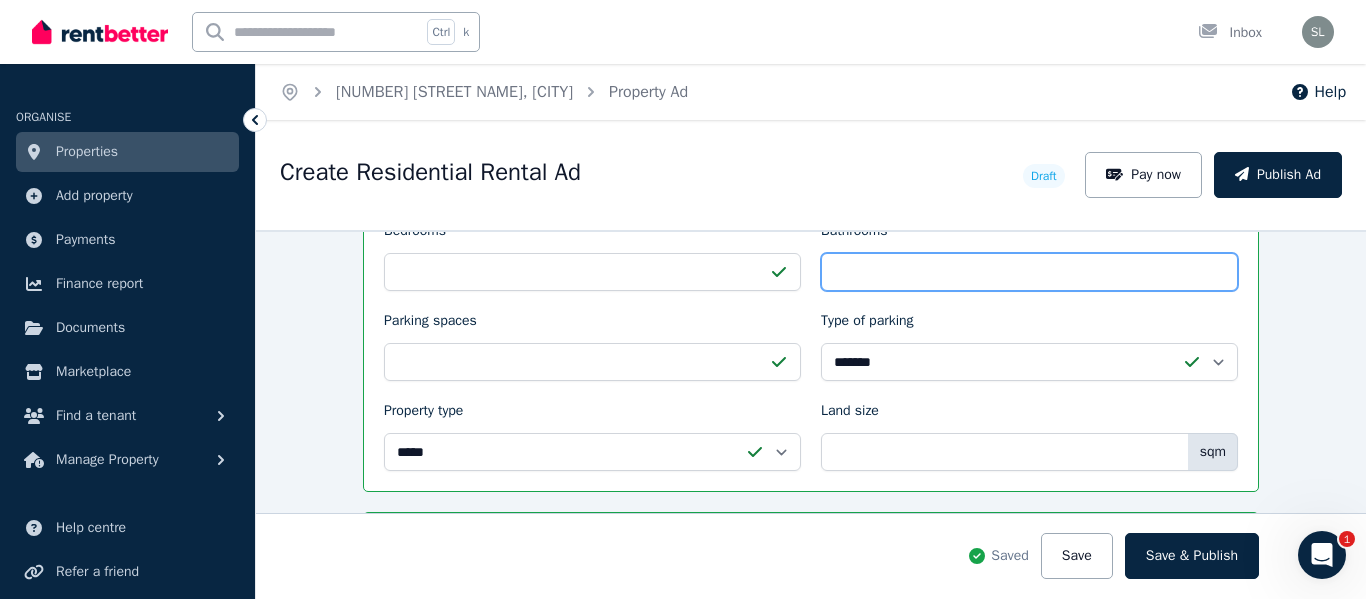 click on "***" at bounding box center (1029, 272) 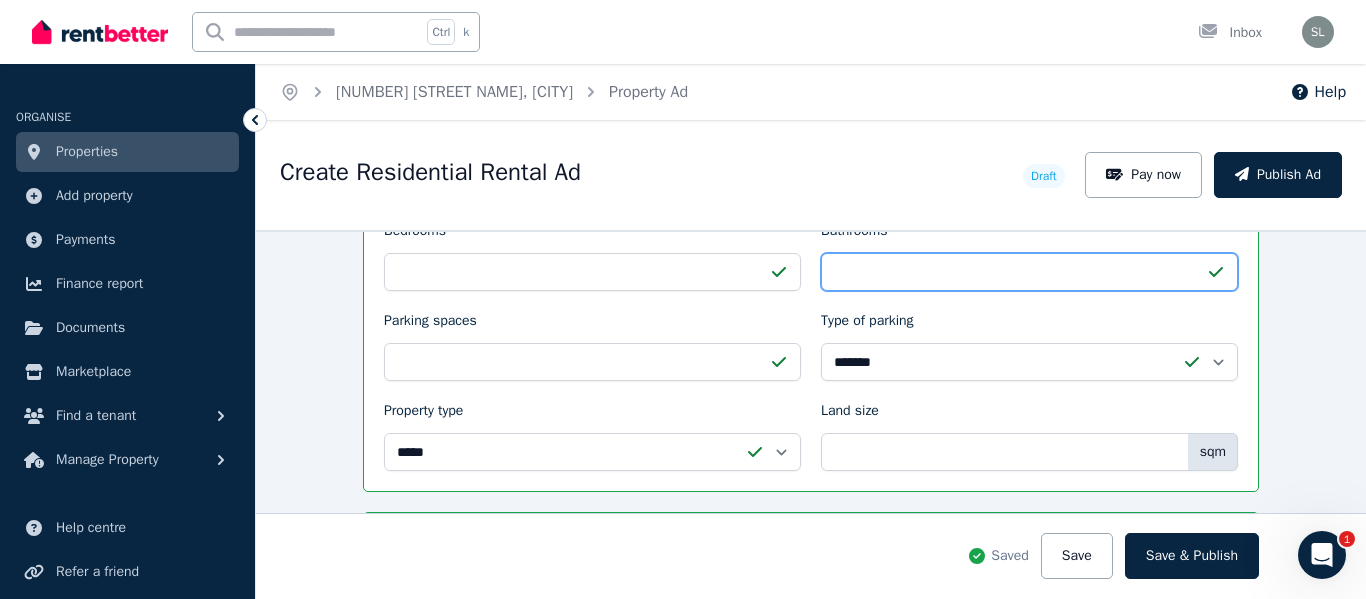 type on "*" 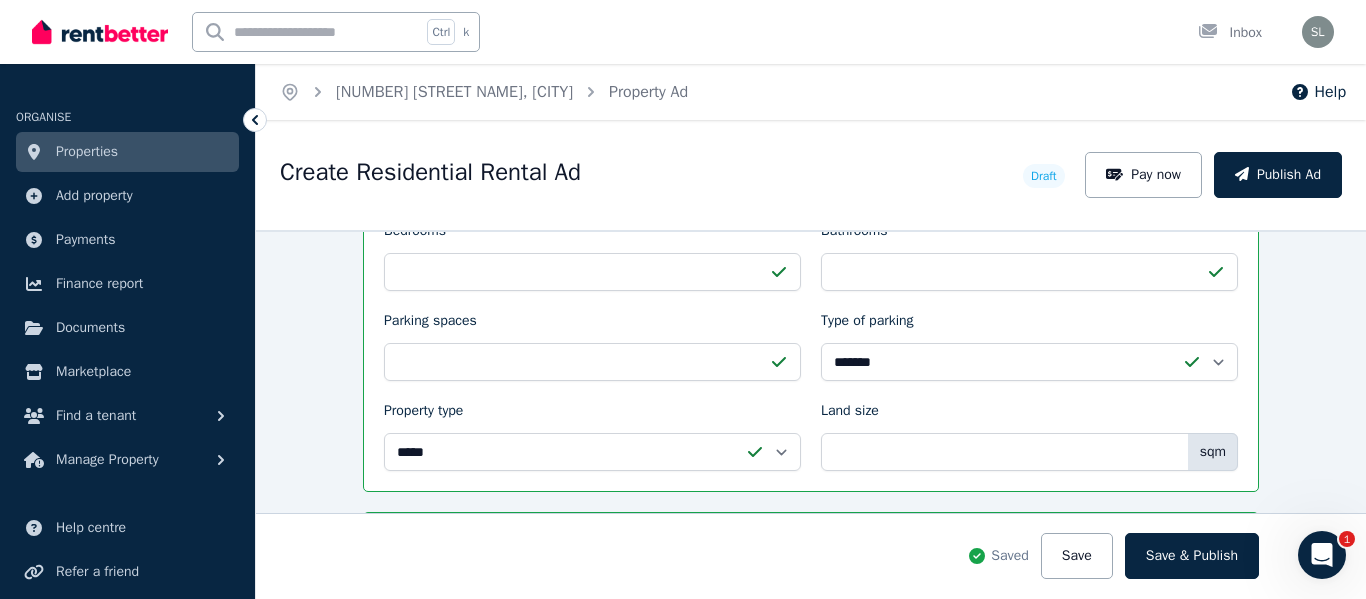 click on "**********" at bounding box center [811, 414] 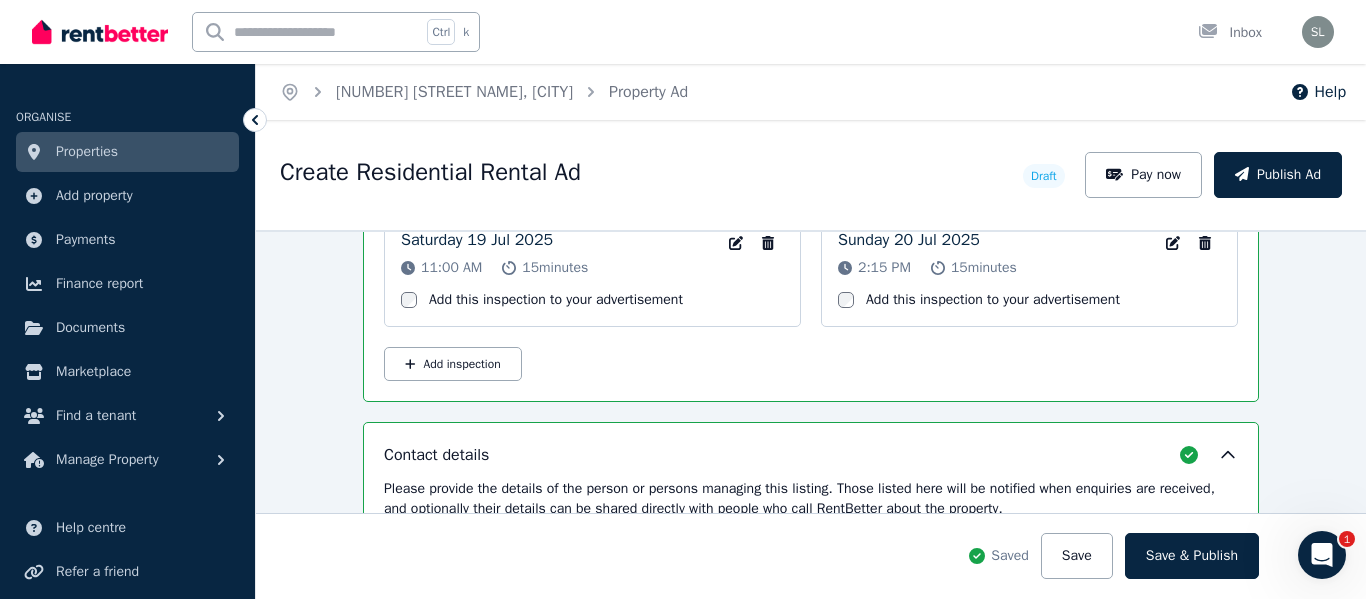 scroll, scrollTop: 3659, scrollLeft: 0, axis: vertical 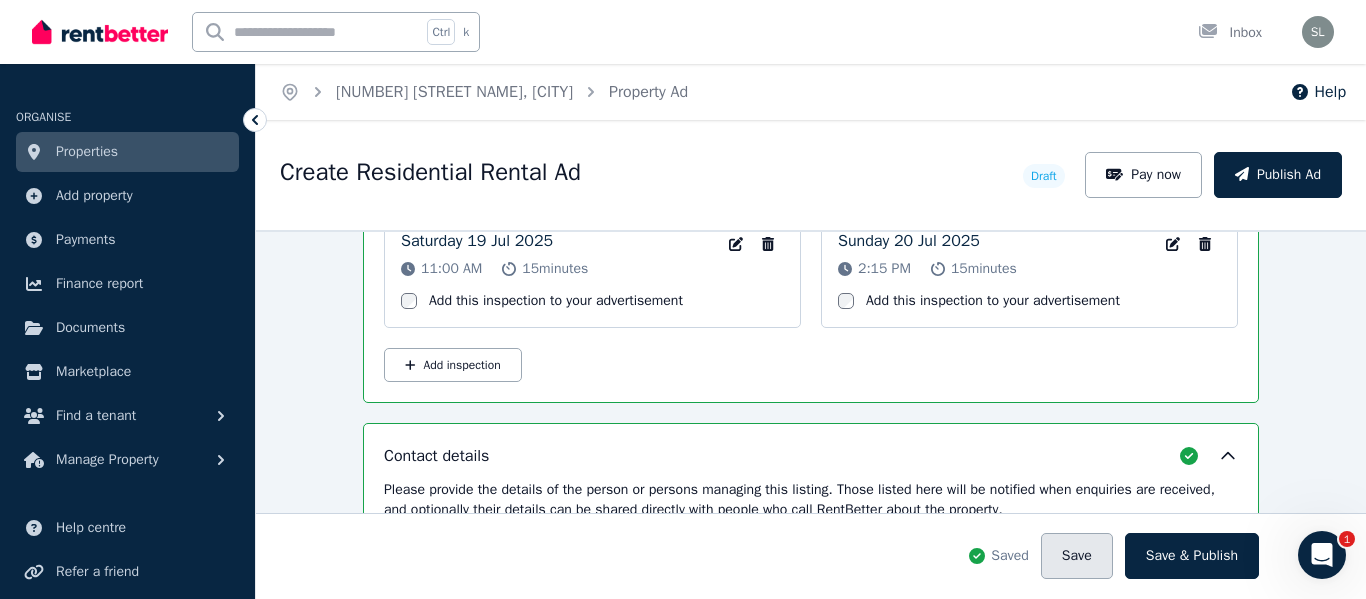 click on "Save" at bounding box center (1077, 556) 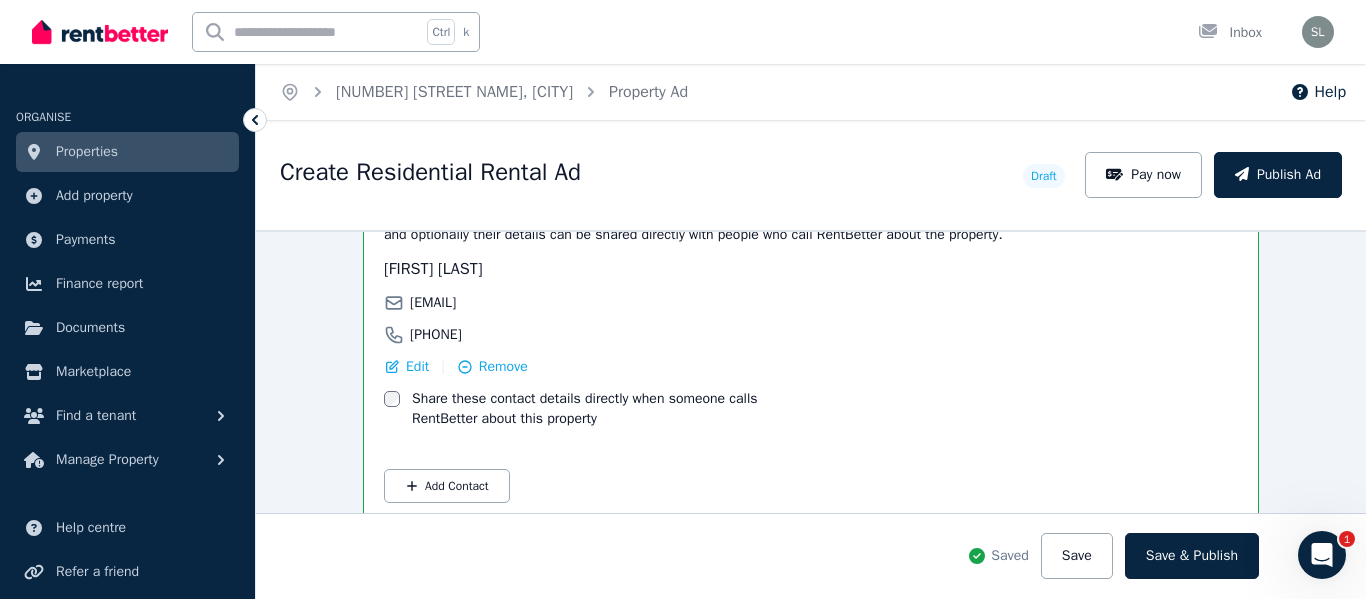 scroll, scrollTop: 3963, scrollLeft: 0, axis: vertical 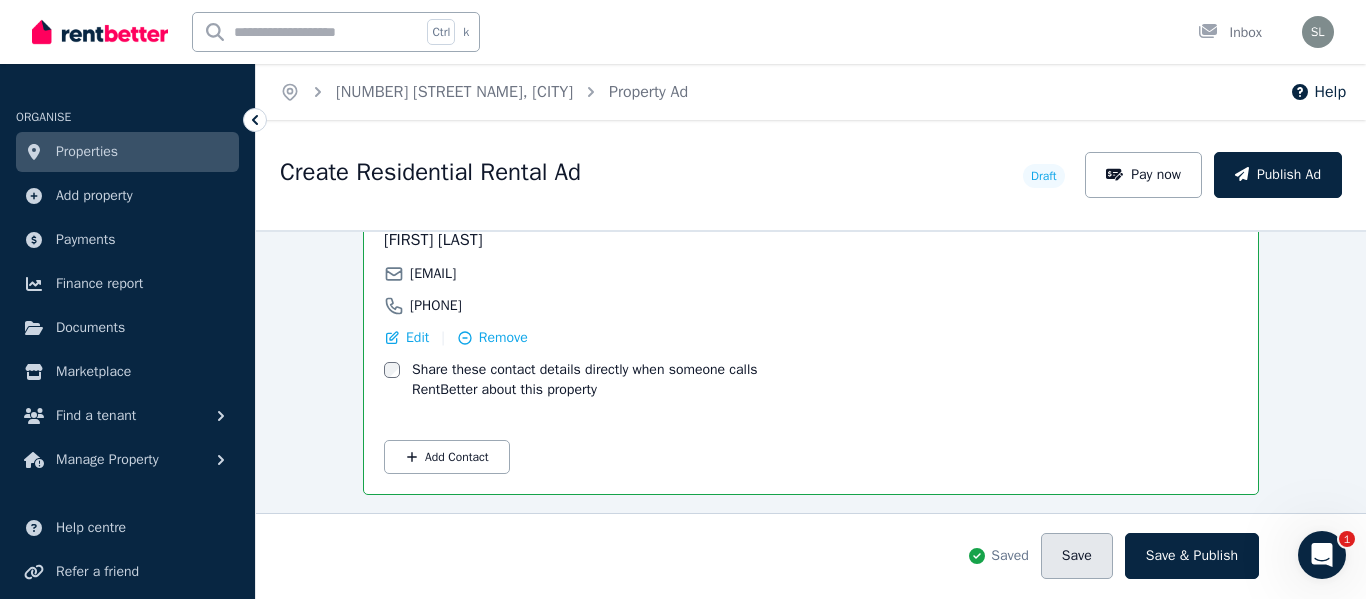 click on "Save" at bounding box center (1077, 556) 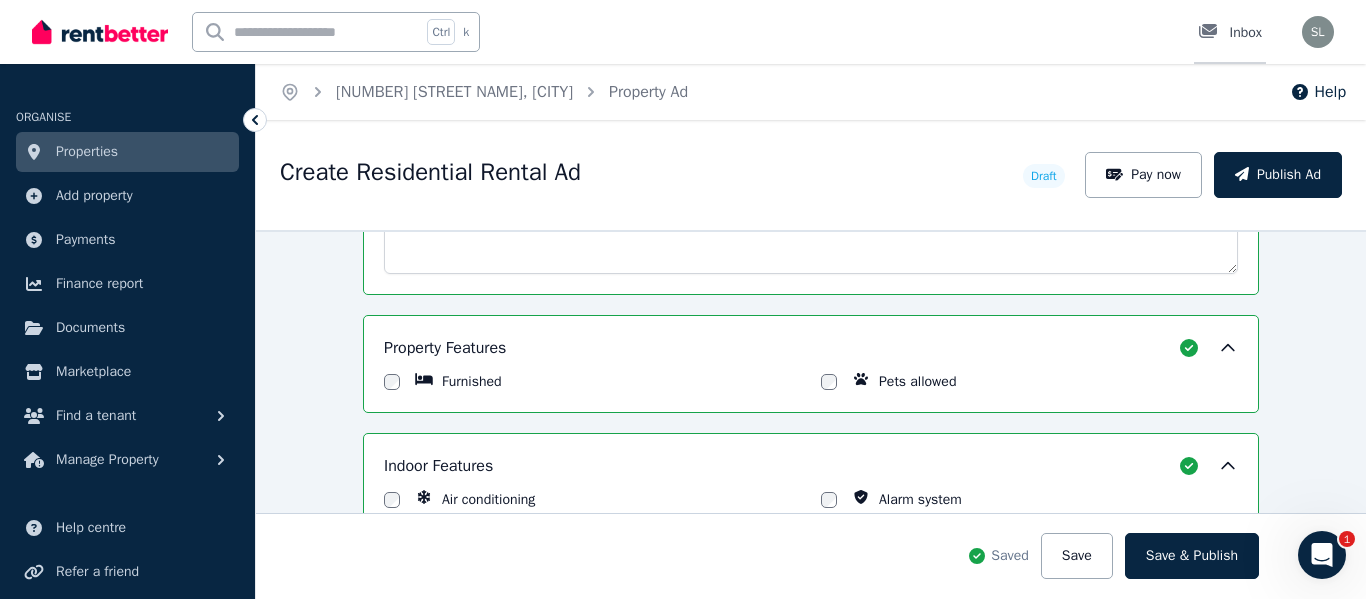 scroll, scrollTop: 1550, scrollLeft: 0, axis: vertical 